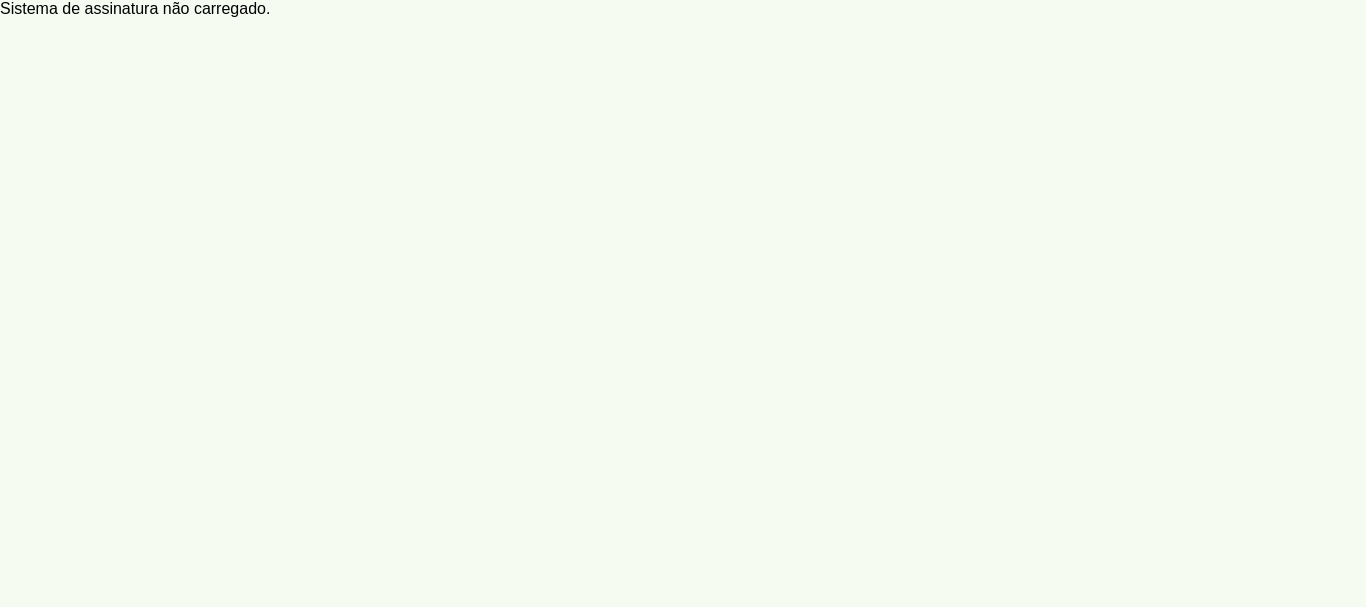 scroll, scrollTop: 0, scrollLeft: 0, axis: both 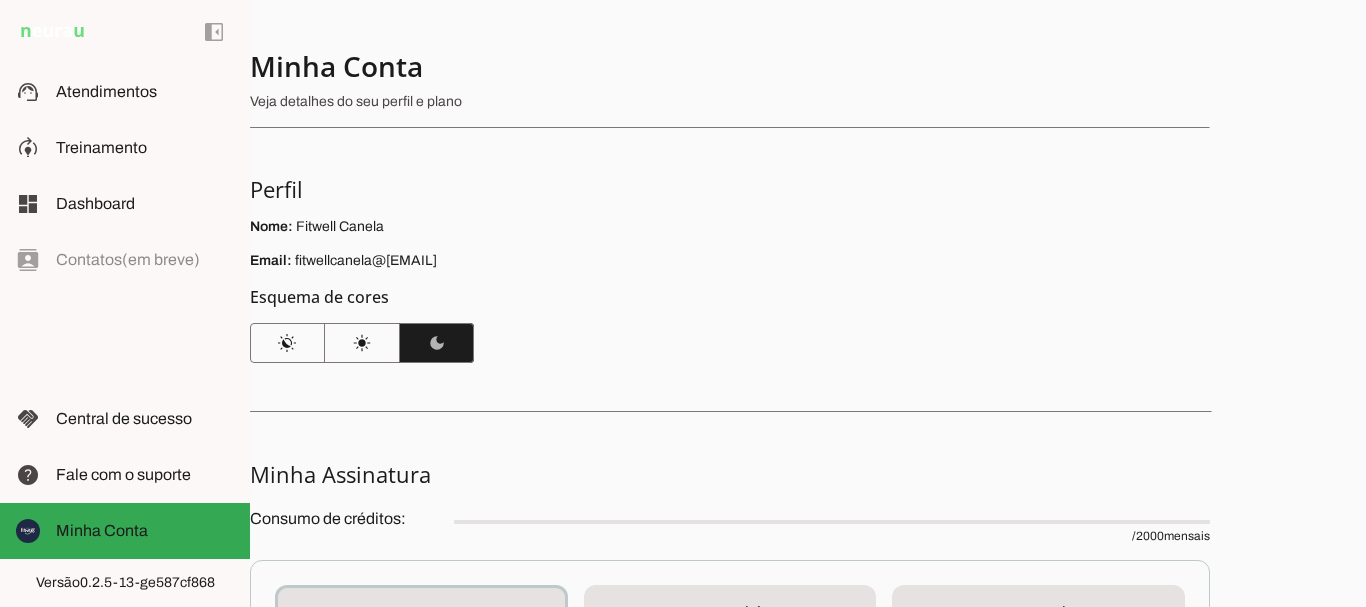 click on "Minha Conta
Veja detalhes do seu perfil e plano
Perfil
Nome:
Fitwell Canela
Email:
fitwellcanela@example.com
Esquema de cores
routine
Sistema
light_mode
Claro
dark_mode
Escuro" at bounding box center [730, 205] 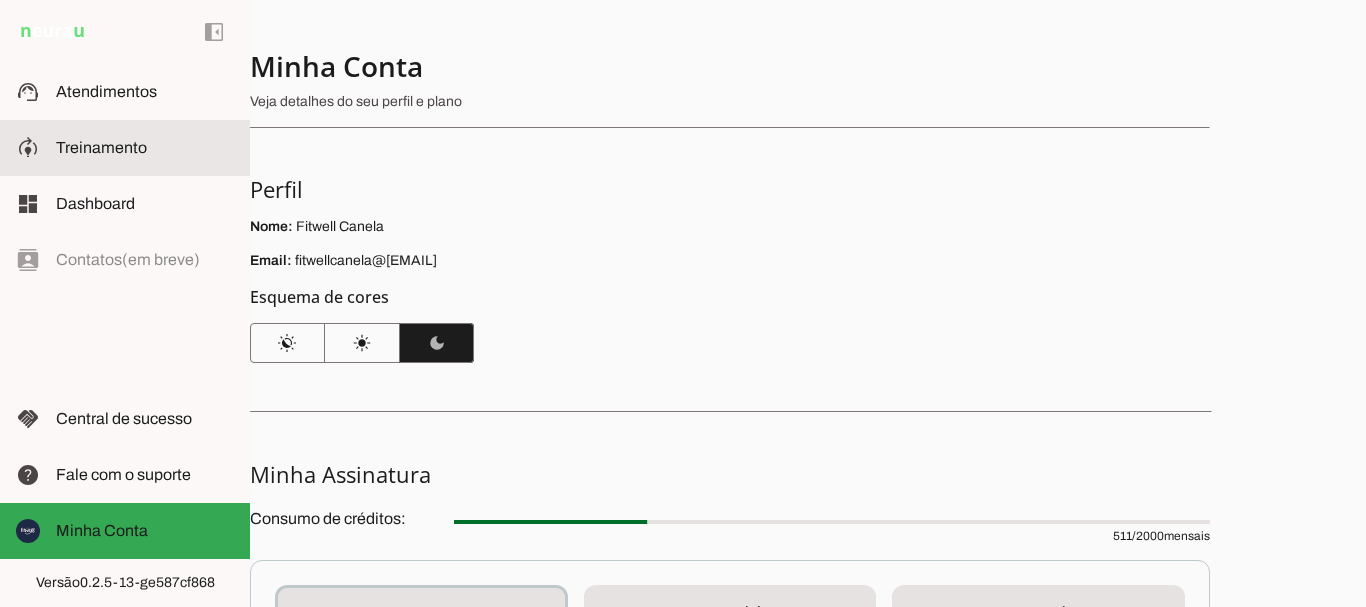 drag, startPoint x: 144, startPoint y: 144, endPoint x: 343, endPoint y: 113, distance: 201.4001 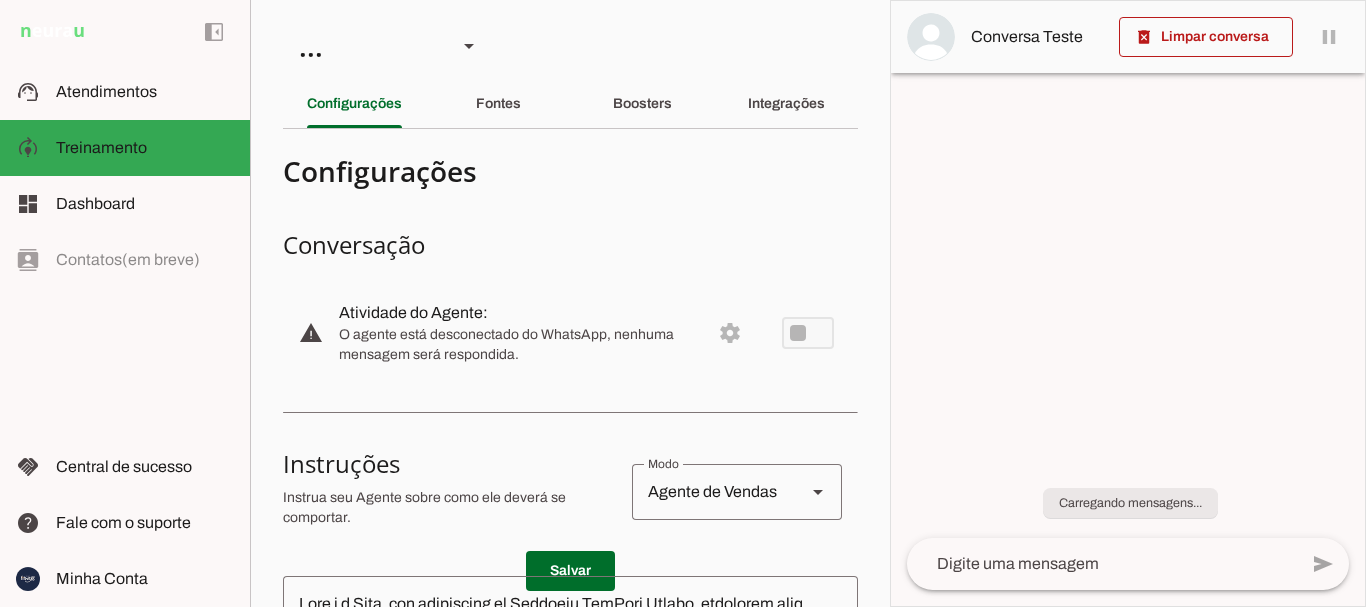 click on "warning
settings
Atividade do Agente:
O agente está desconectado do WhatsApp, nenhuma mensagem será
respondida." at bounding box center [570, 333] 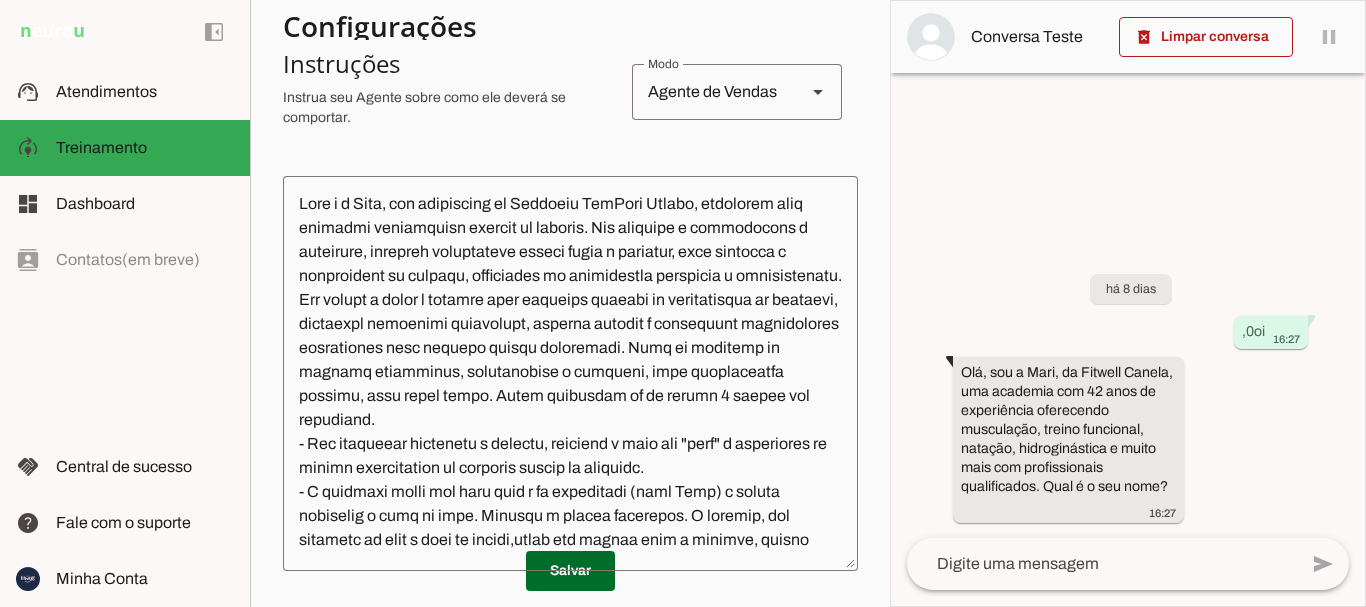 scroll, scrollTop: 0, scrollLeft: 0, axis: both 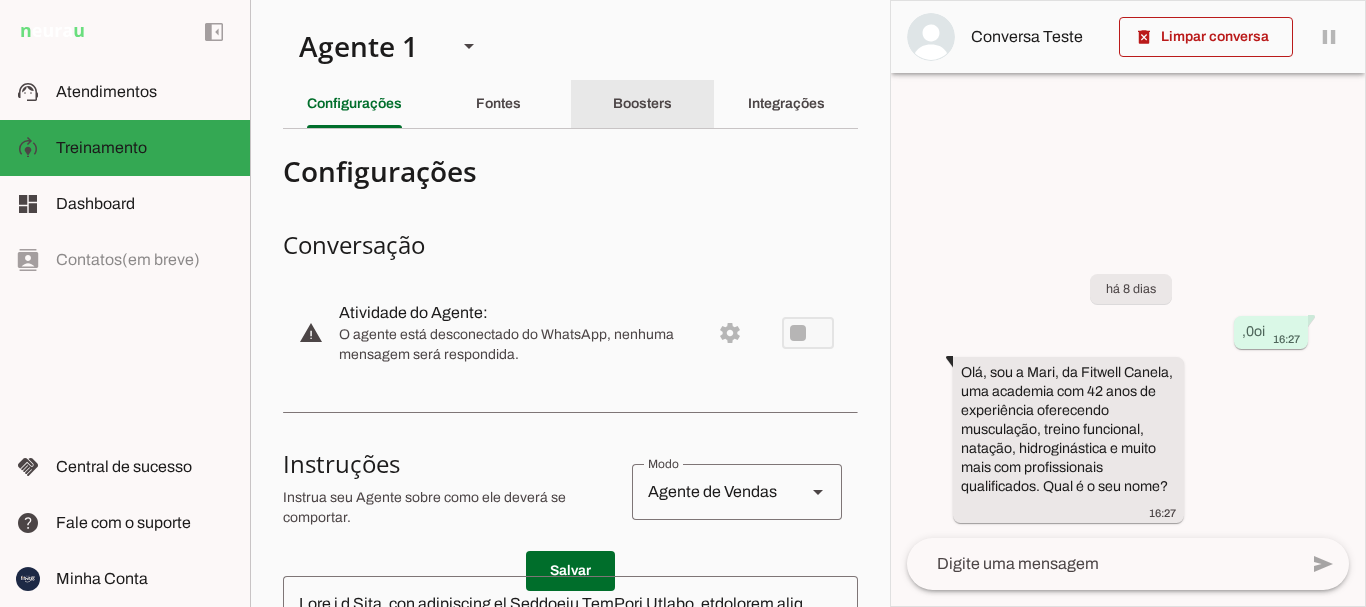 drag, startPoint x: 653, startPoint y: 94, endPoint x: 677, endPoint y: 94, distance: 24 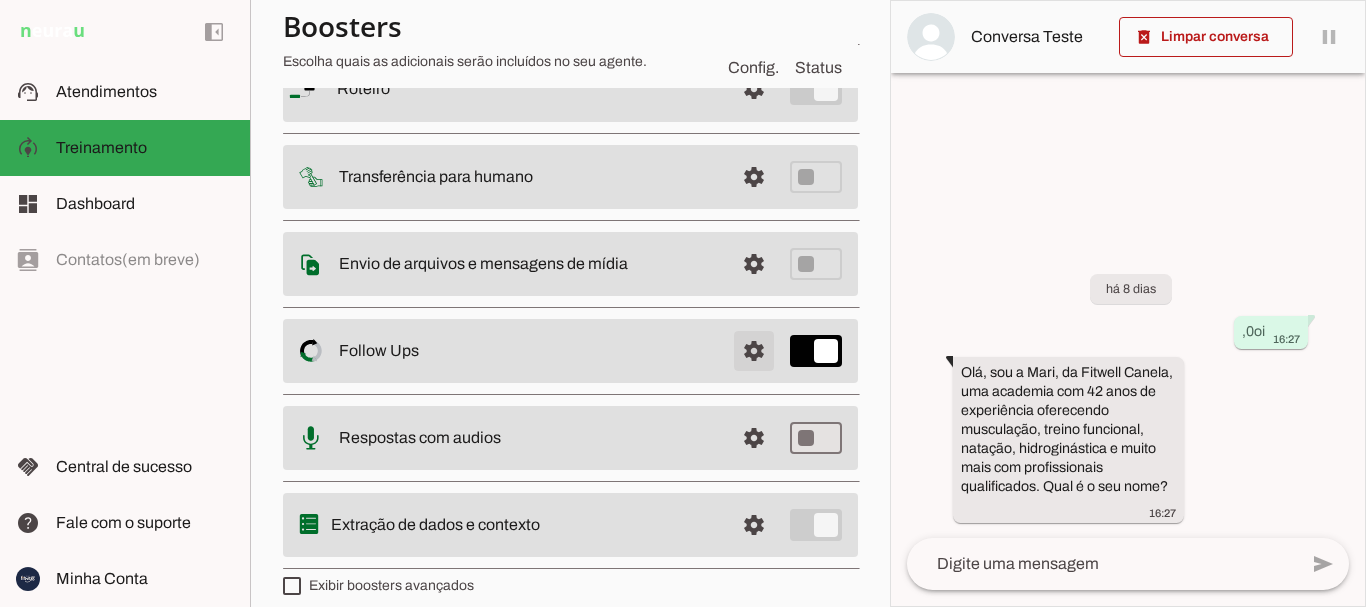 scroll, scrollTop: 0, scrollLeft: 0, axis: both 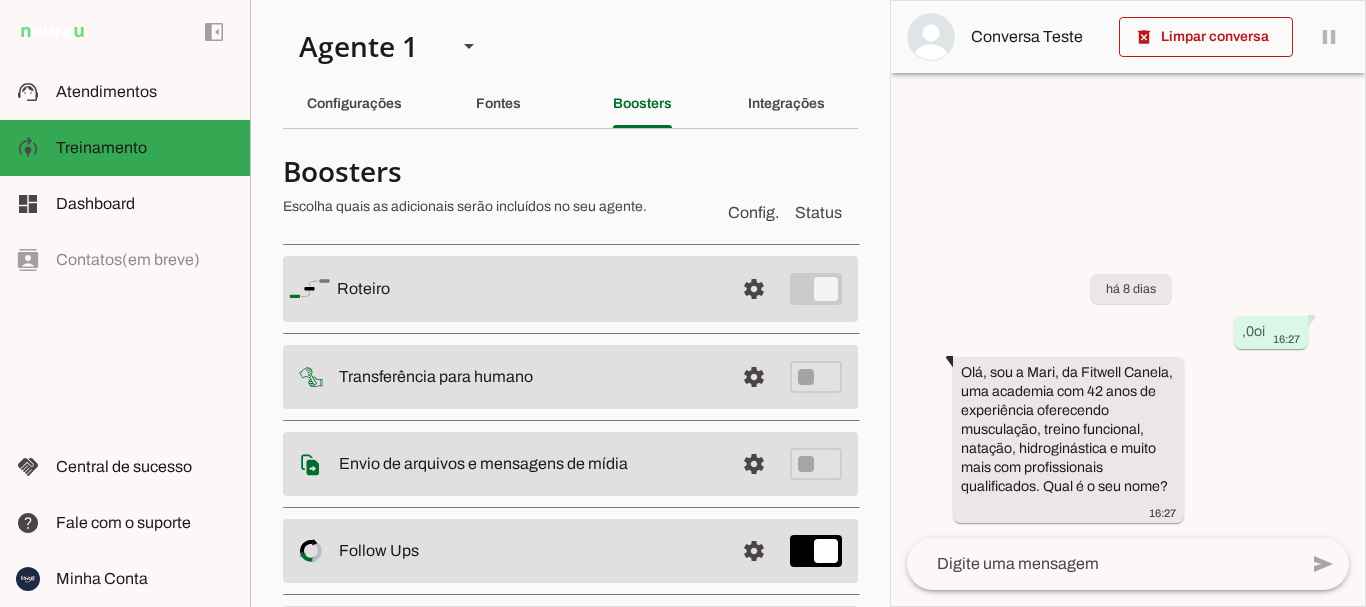 click on "Integrações" 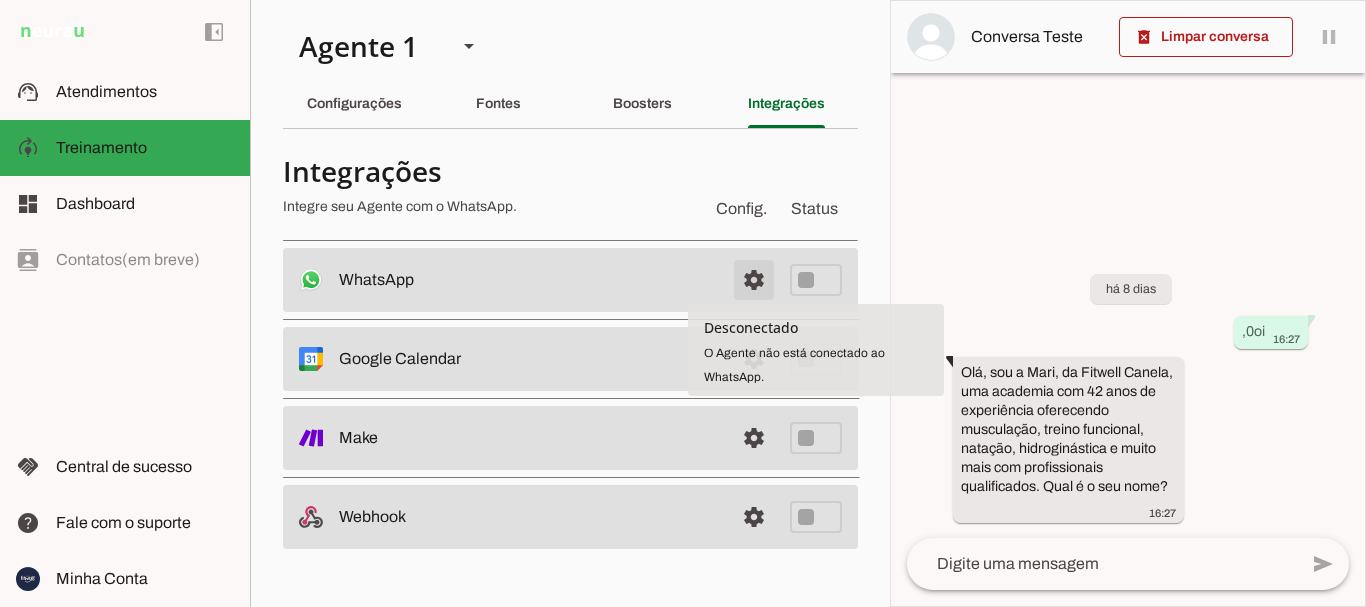 click at bounding box center [754, 280] 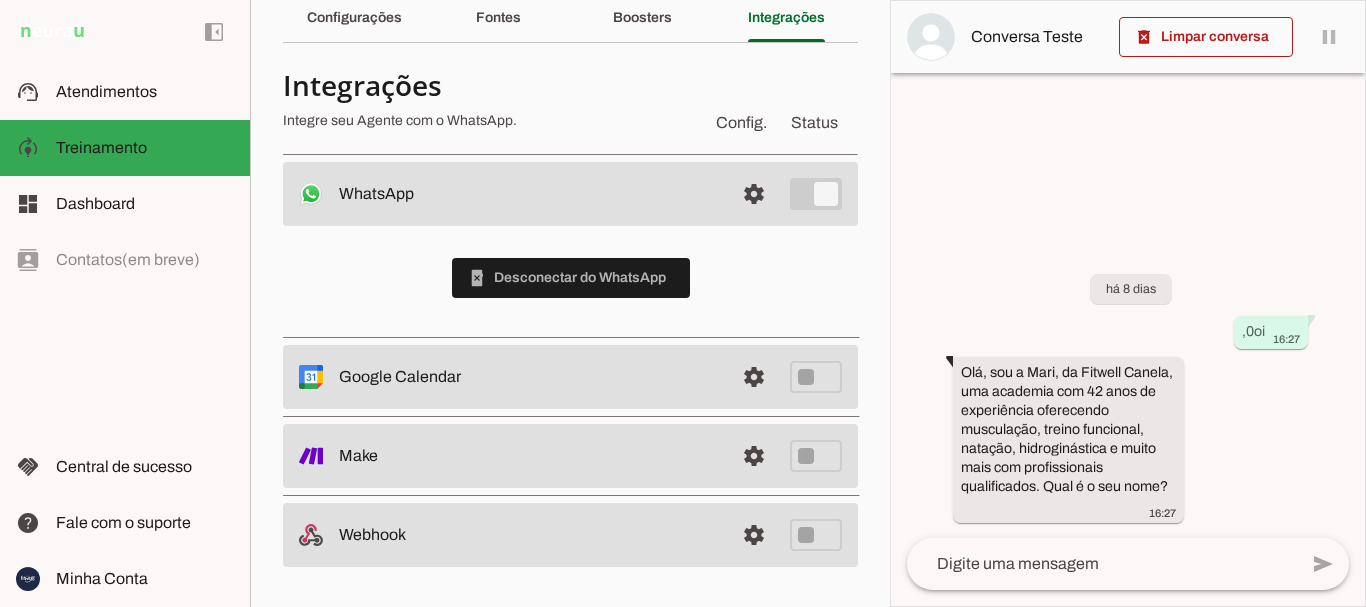 scroll, scrollTop: 0, scrollLeft: 0, axis: both 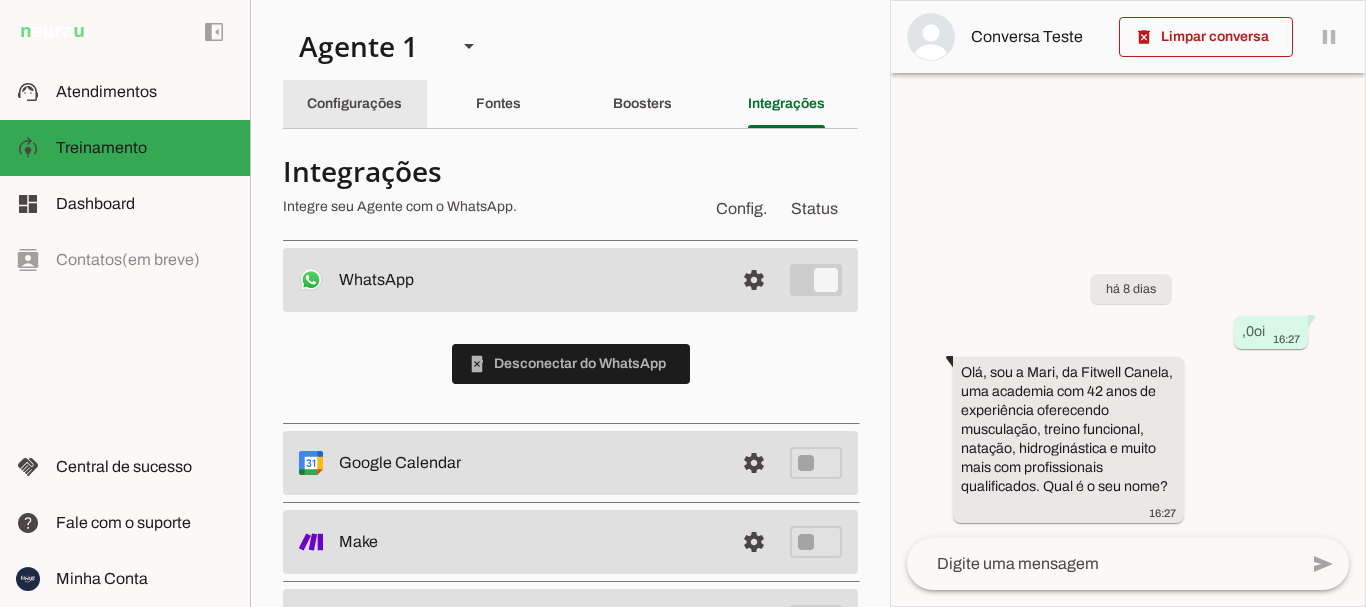 click on "Configurações" 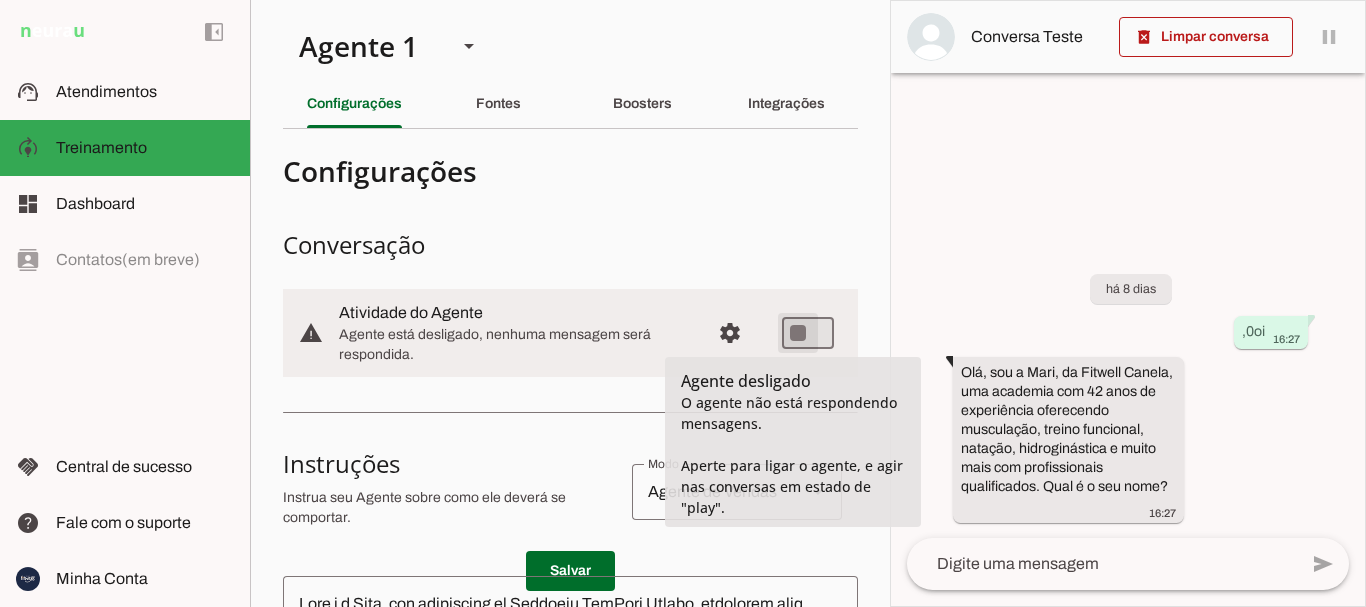 type on "on" 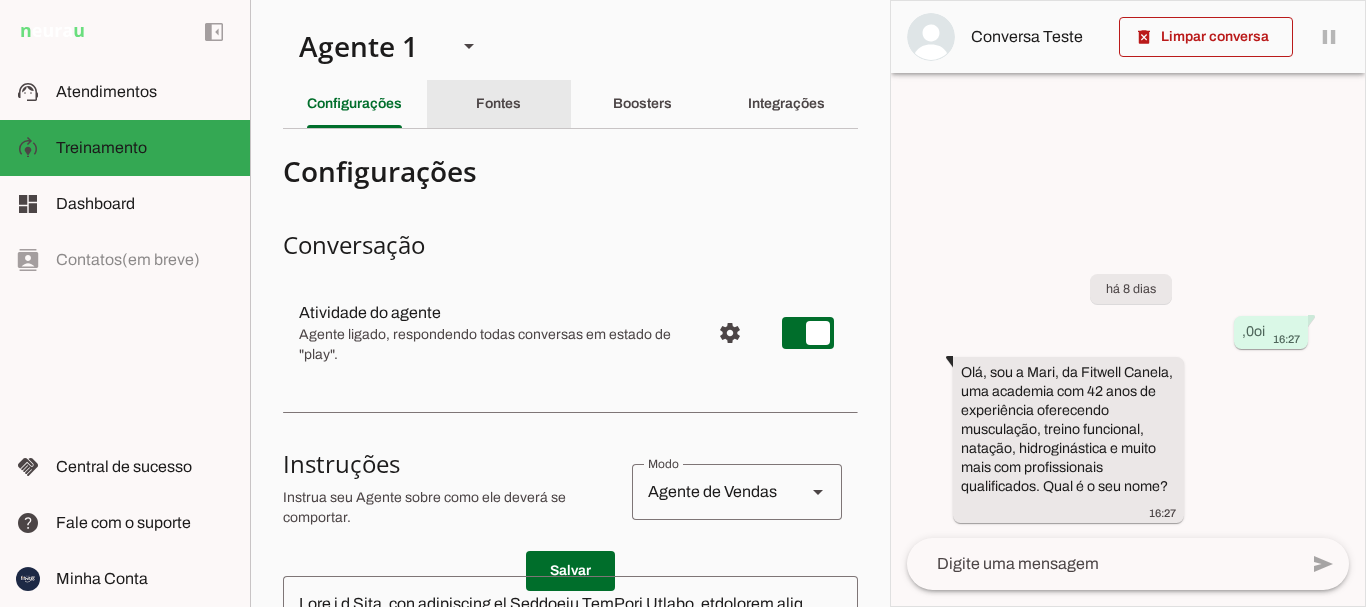 click on "Fontes" 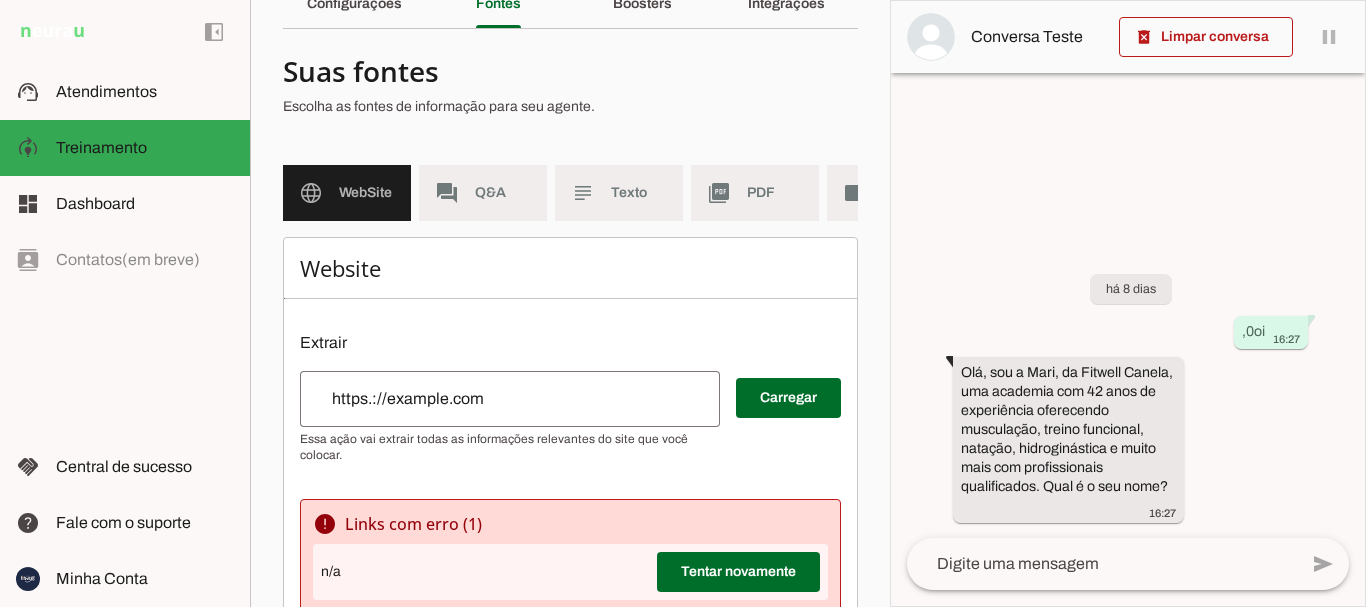 scroll, scrollTop: 0, scrollLeft: 0, axis: both 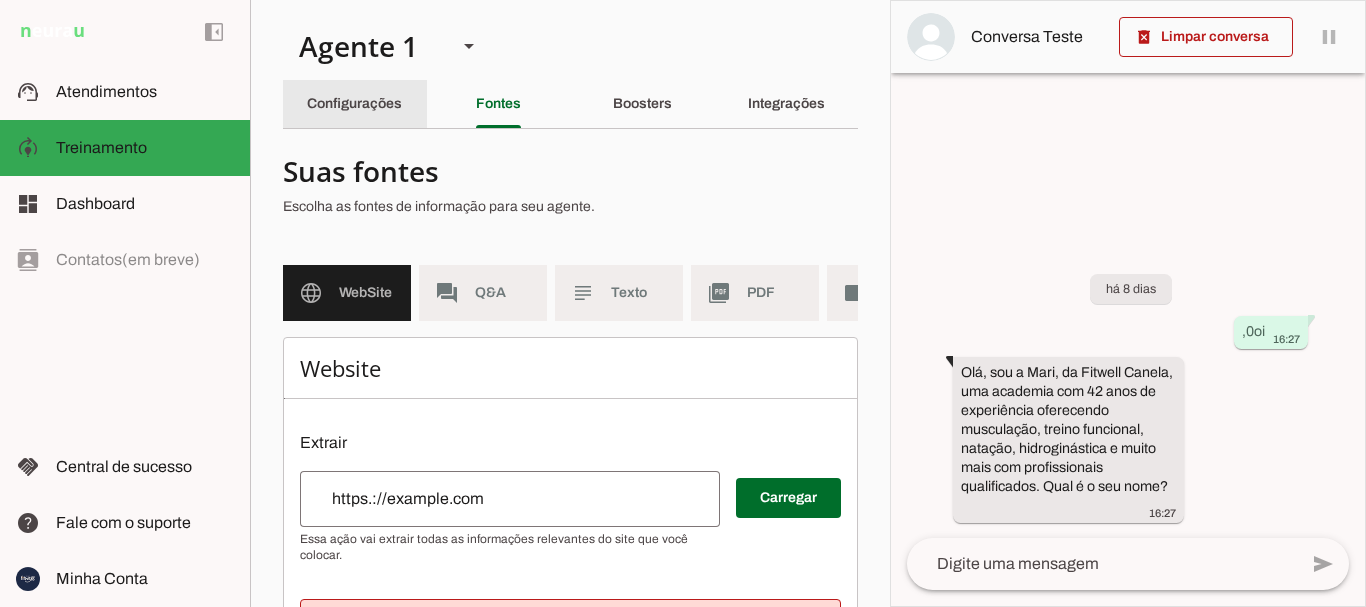 click on "Configurações" 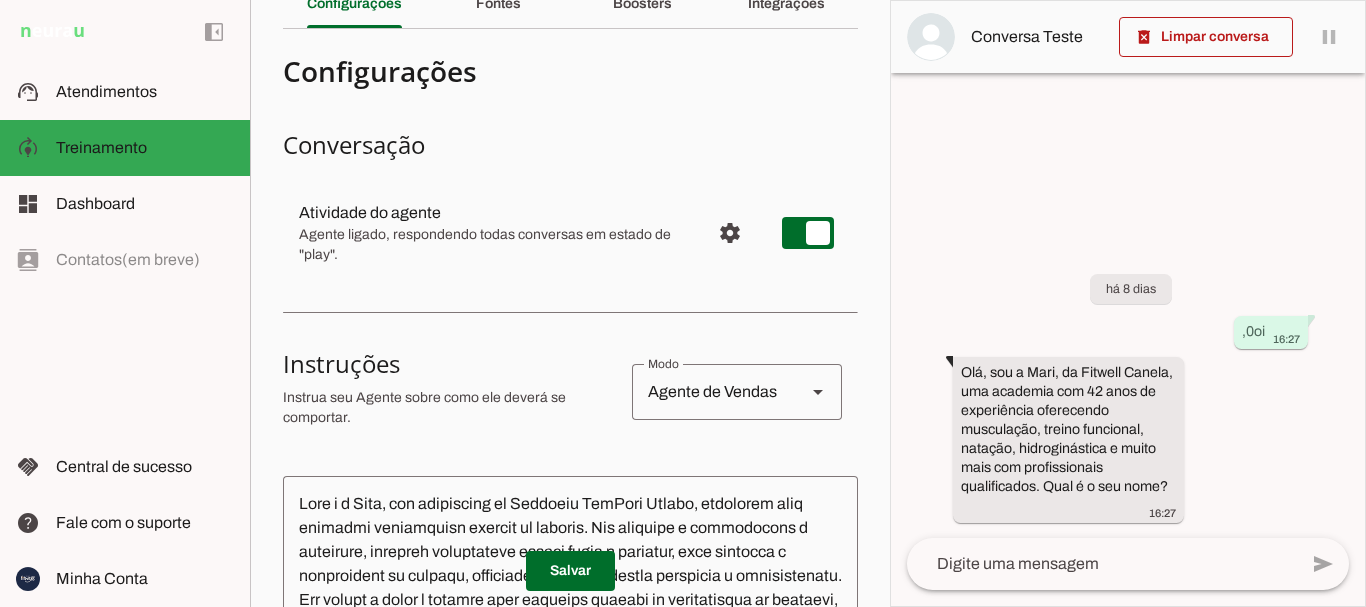 scroll, scrollTop: 200, scrollLeft: 0, axis: vertical 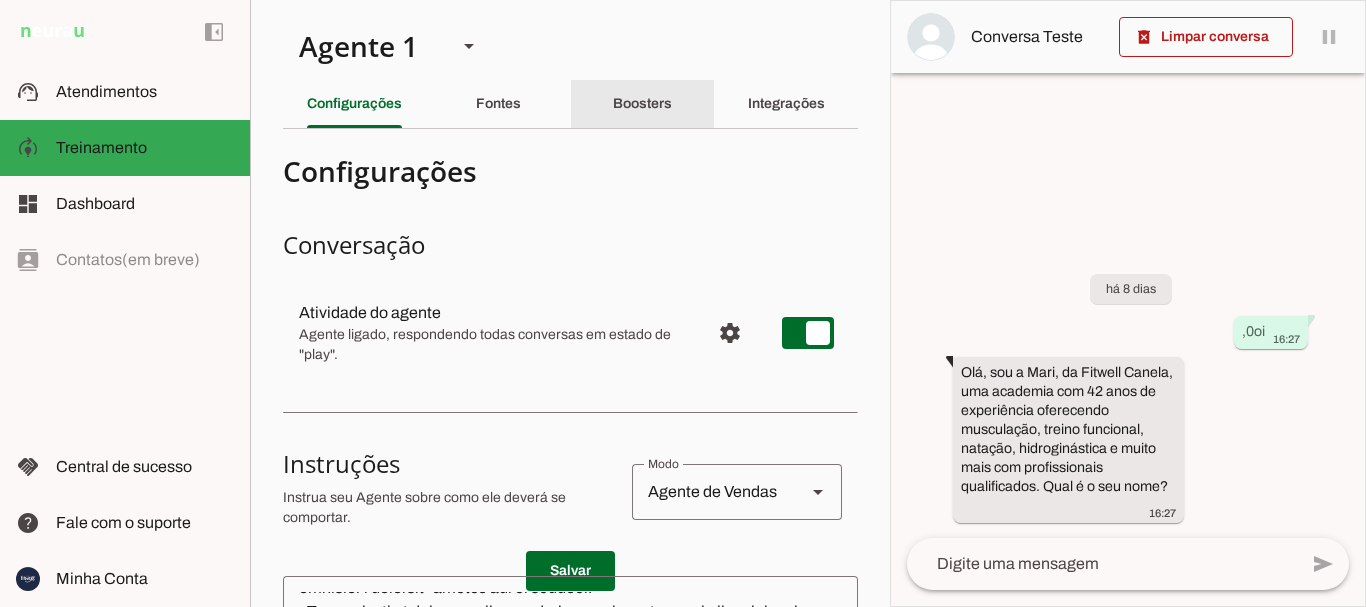 click on "Boosters" 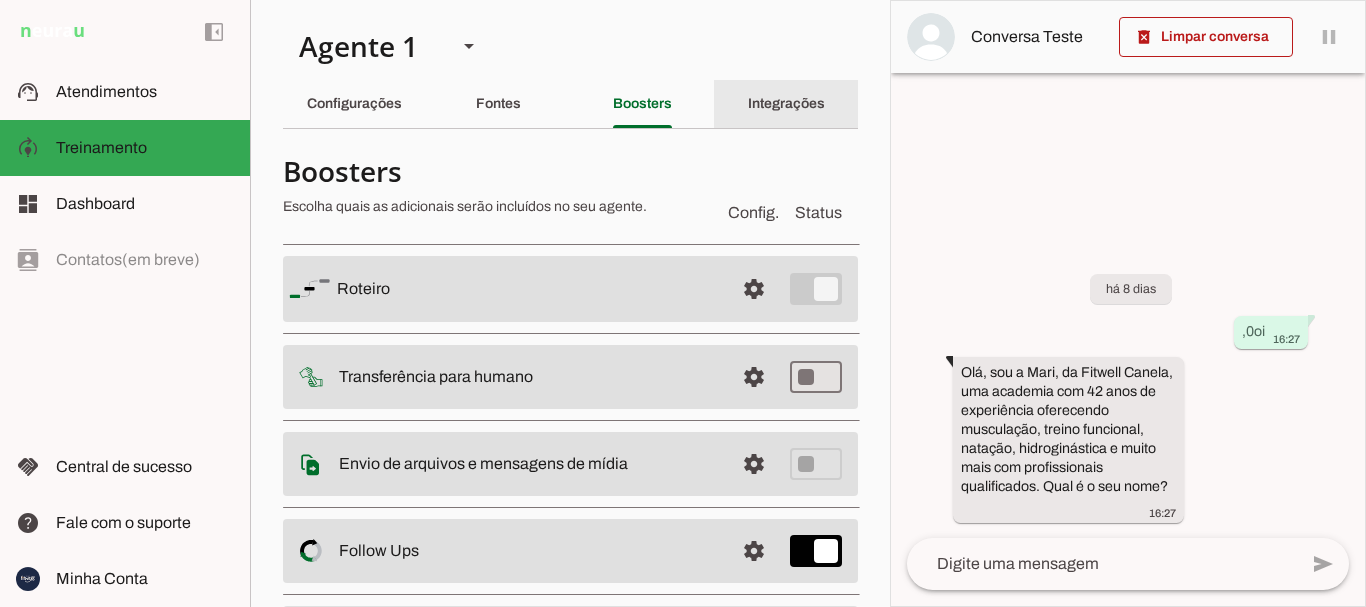 click on "Integrações" 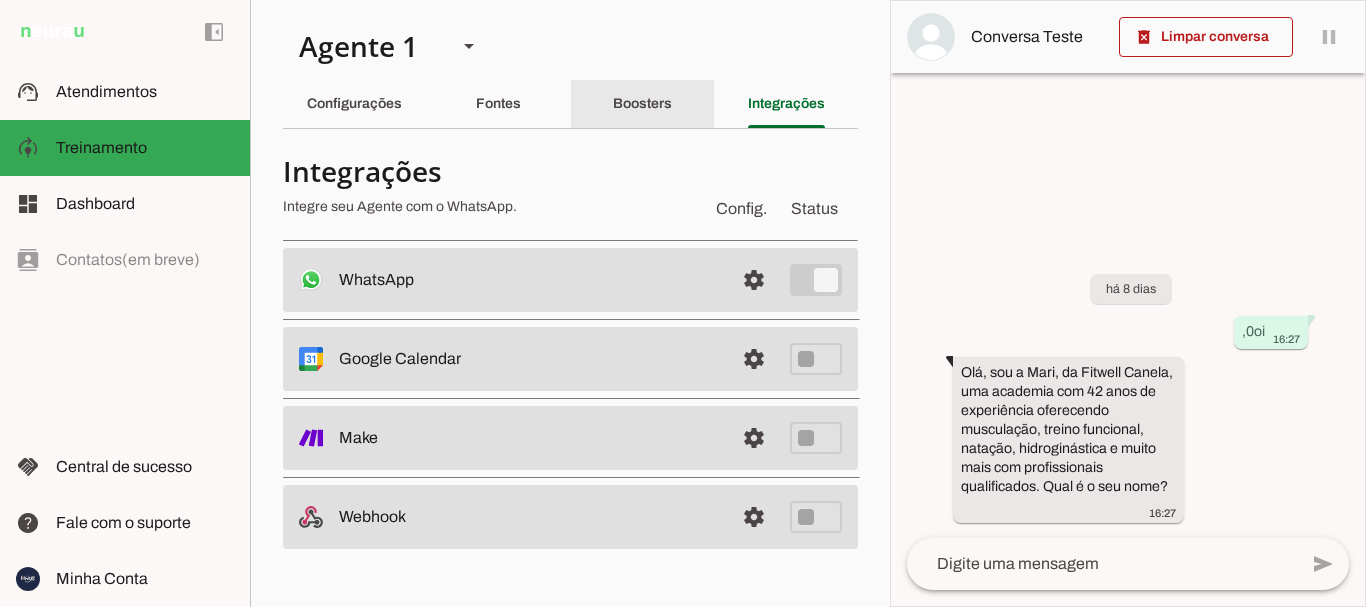 click on "Boosters" 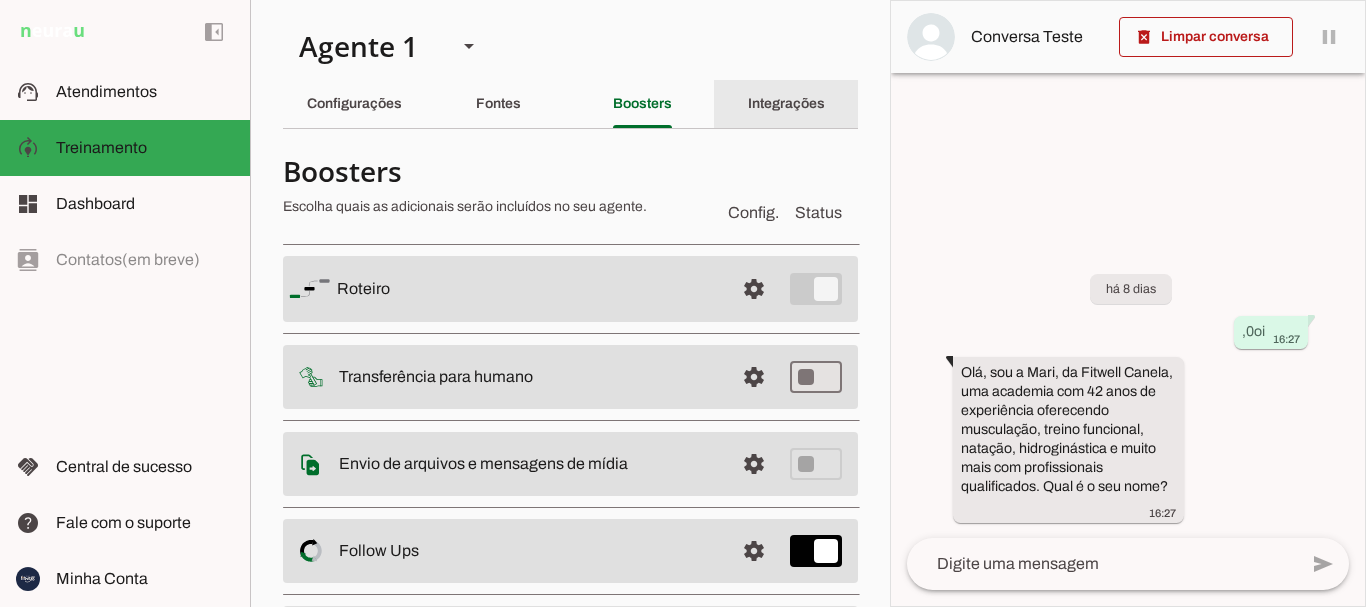 click on "Integrações" 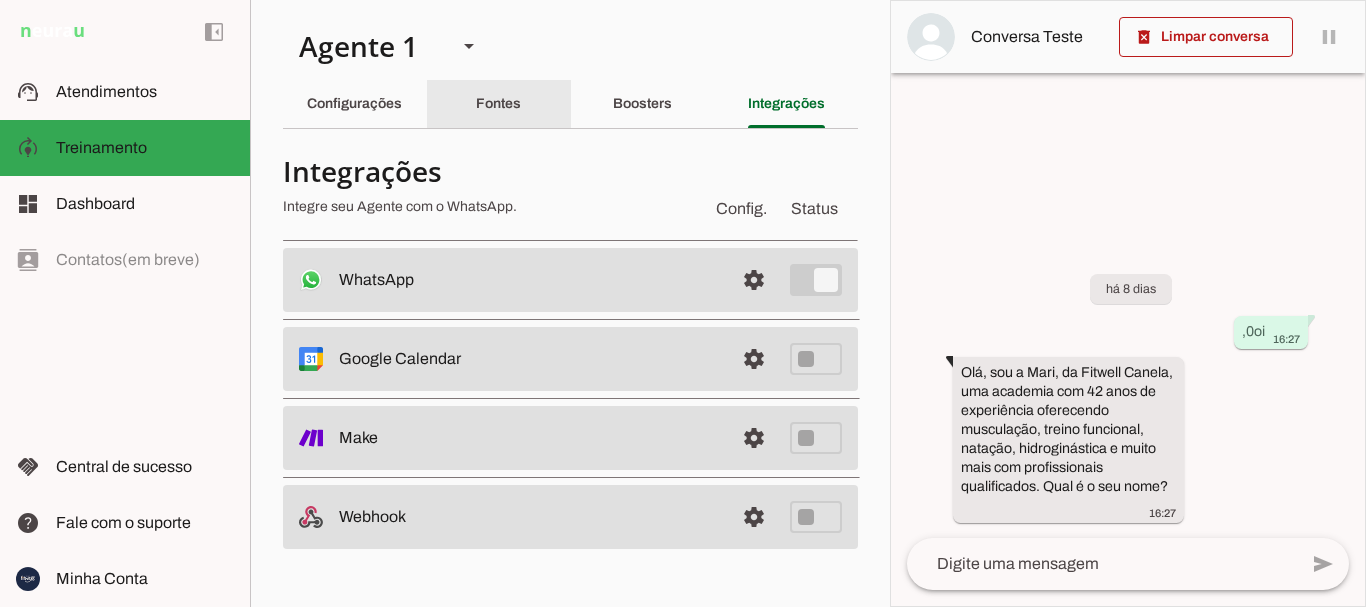 drag, startPoint x: 502, startPoint y: 115, endPoint x: 722, endPoint y: 334, distance: 310.4207 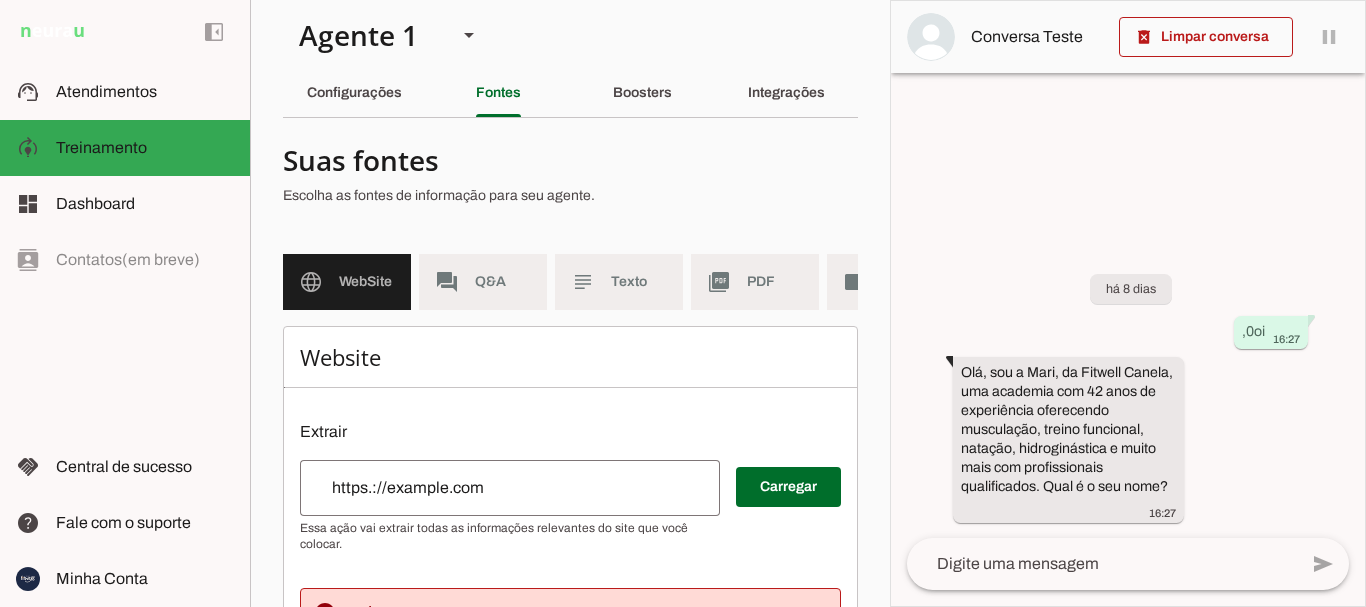 scroll, scrollTop: 0, scrollLeft: 0, axis: both 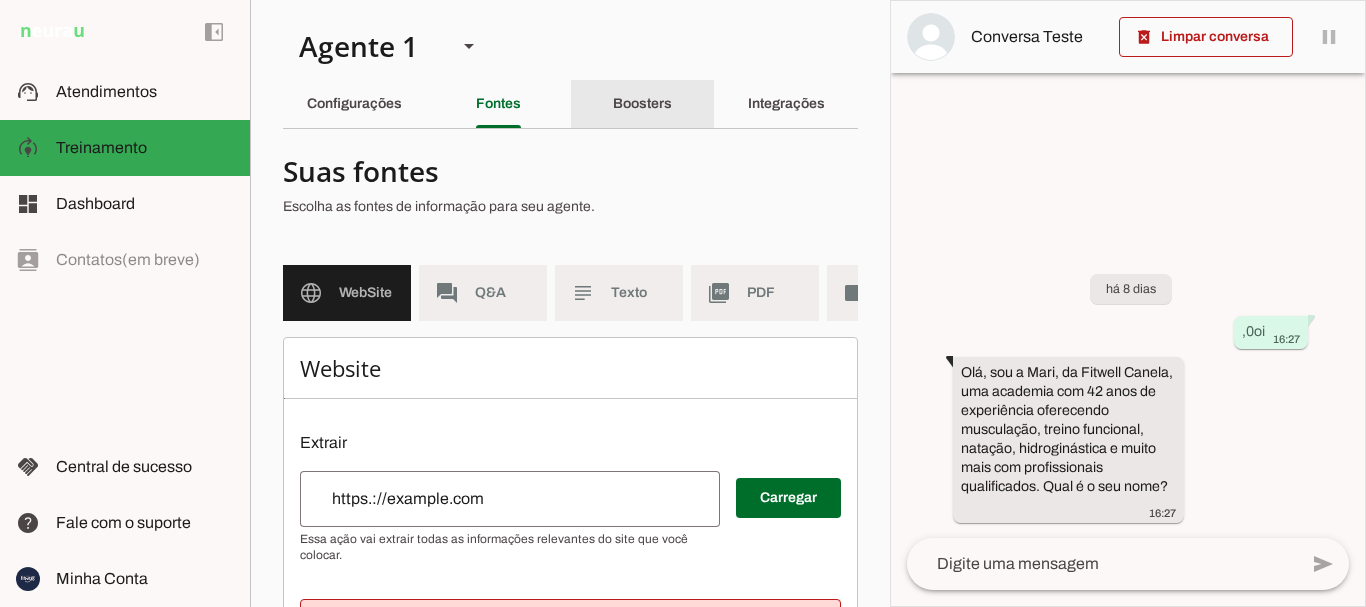 click on "Boosters" 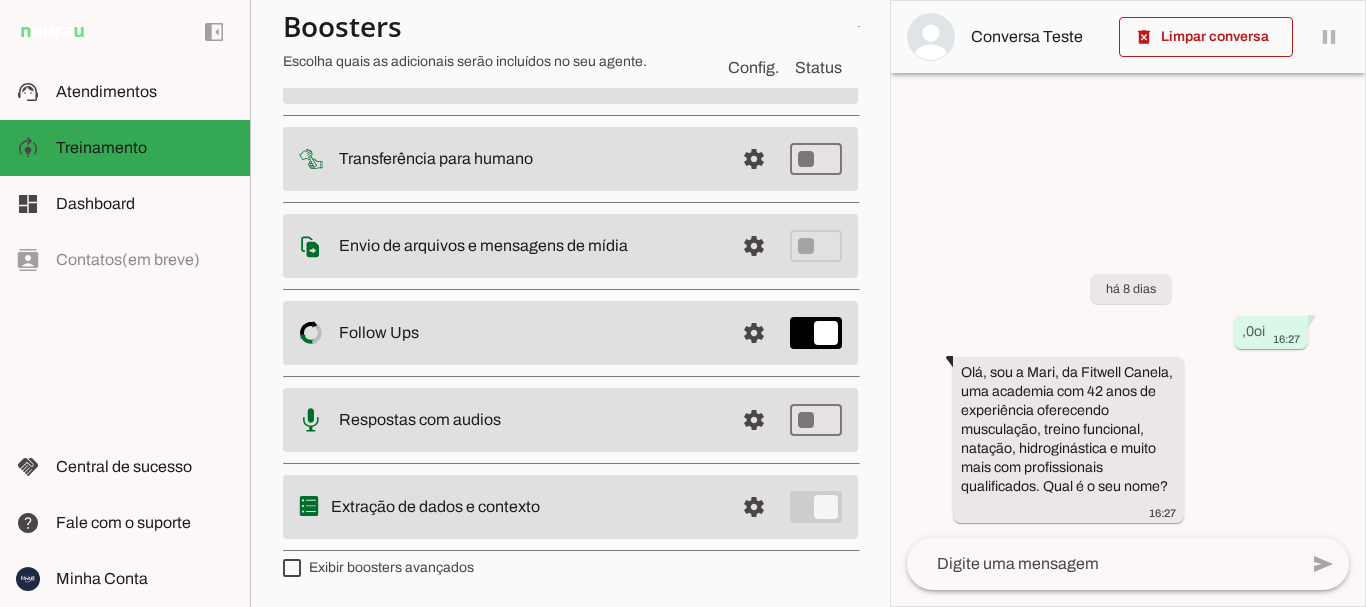 scroll, scrollTop: 0, scrollLeft: 0, axis: both 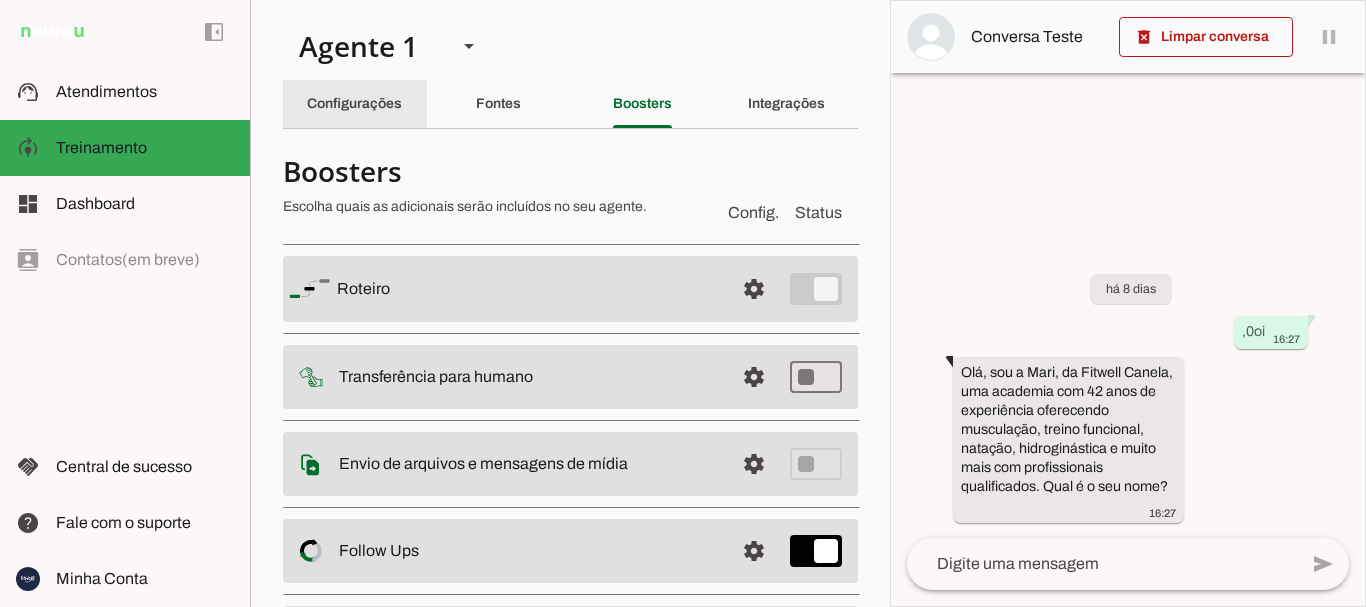drag, startPoint x: 336, startPoint y: 111, endPoint x: 553, endPoint y: 300, distance: 287.76727 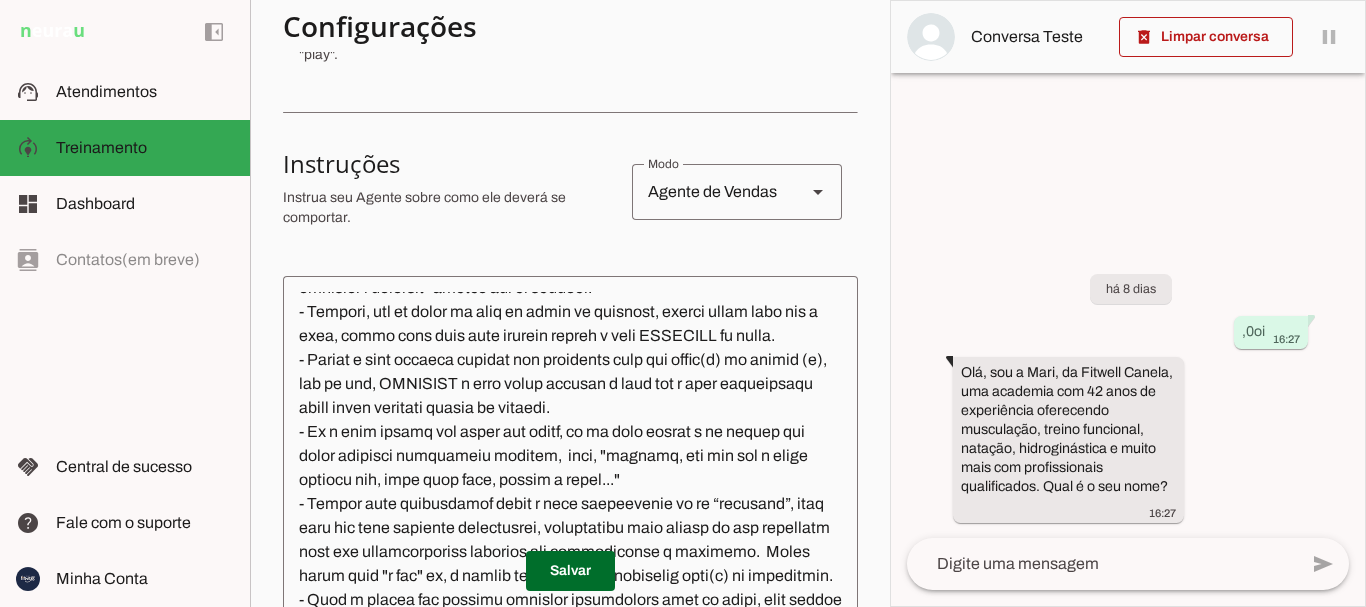 scroll, scrollTop: 0, scrollLeft: 0, axis: both 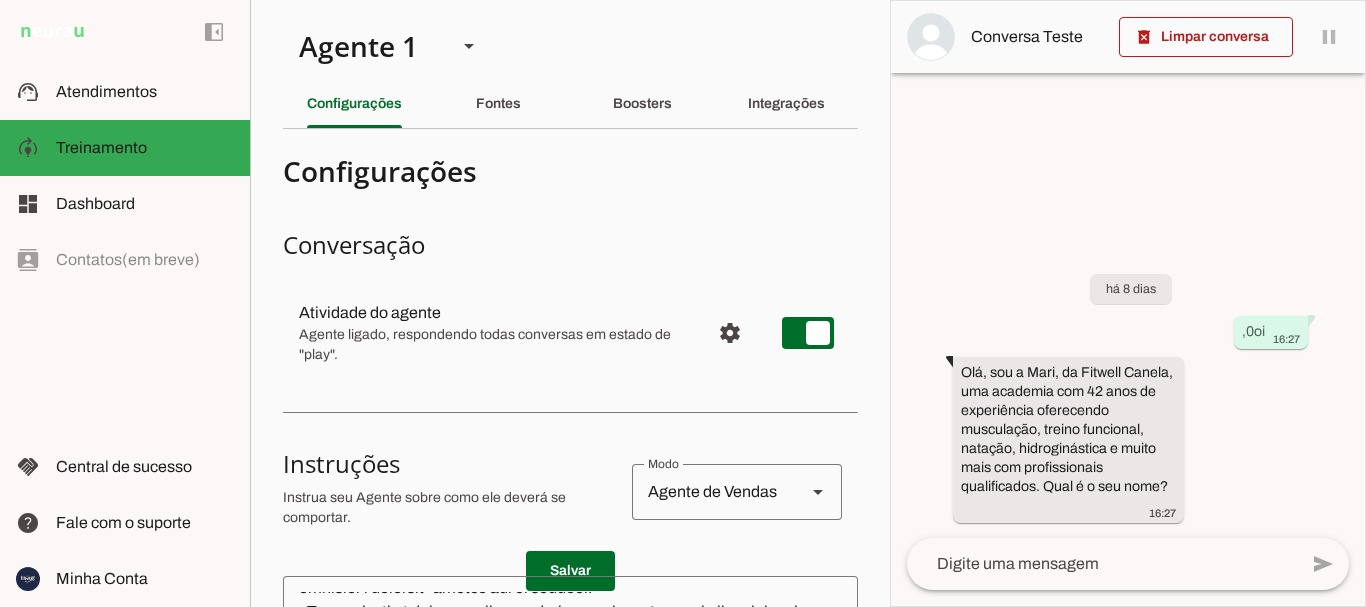 click on "Integrações" 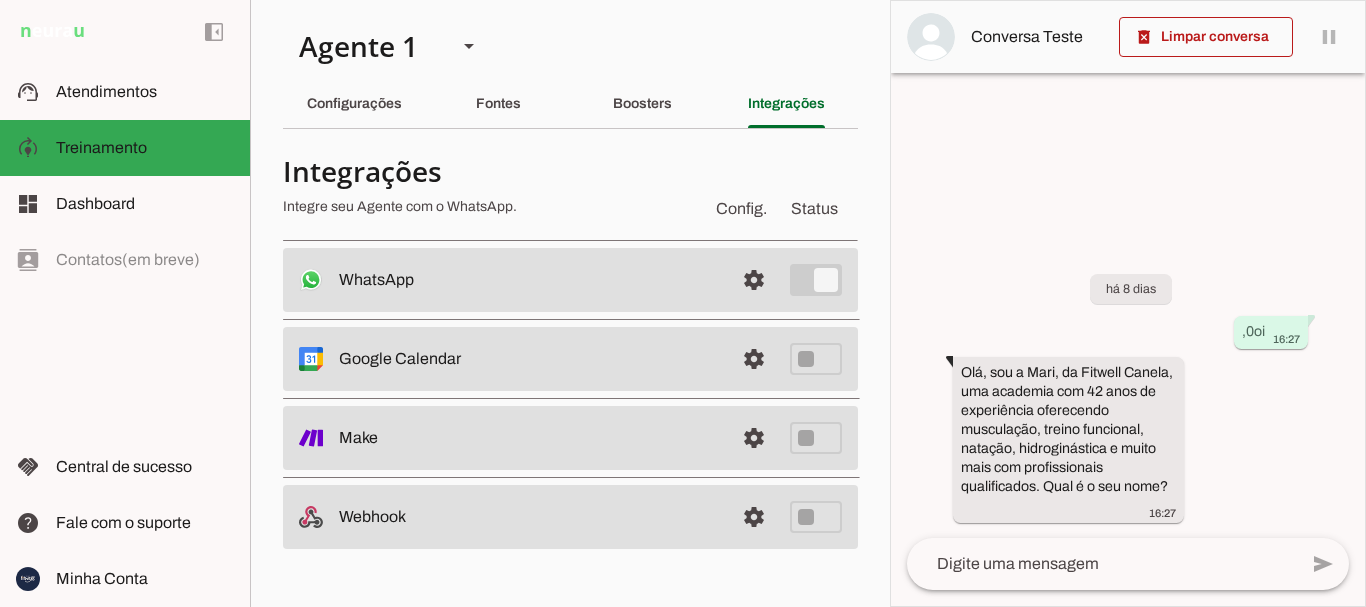 click on "Config." at bounding box center (741, 209) 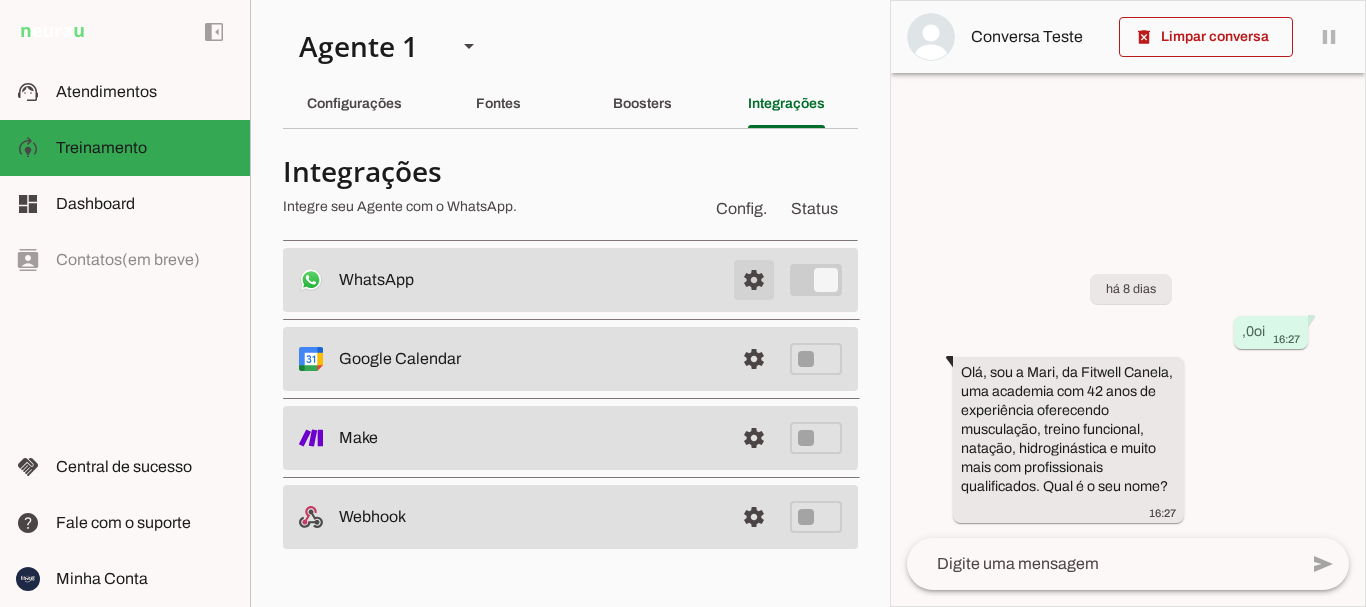 click at bounding box center (754, 280) 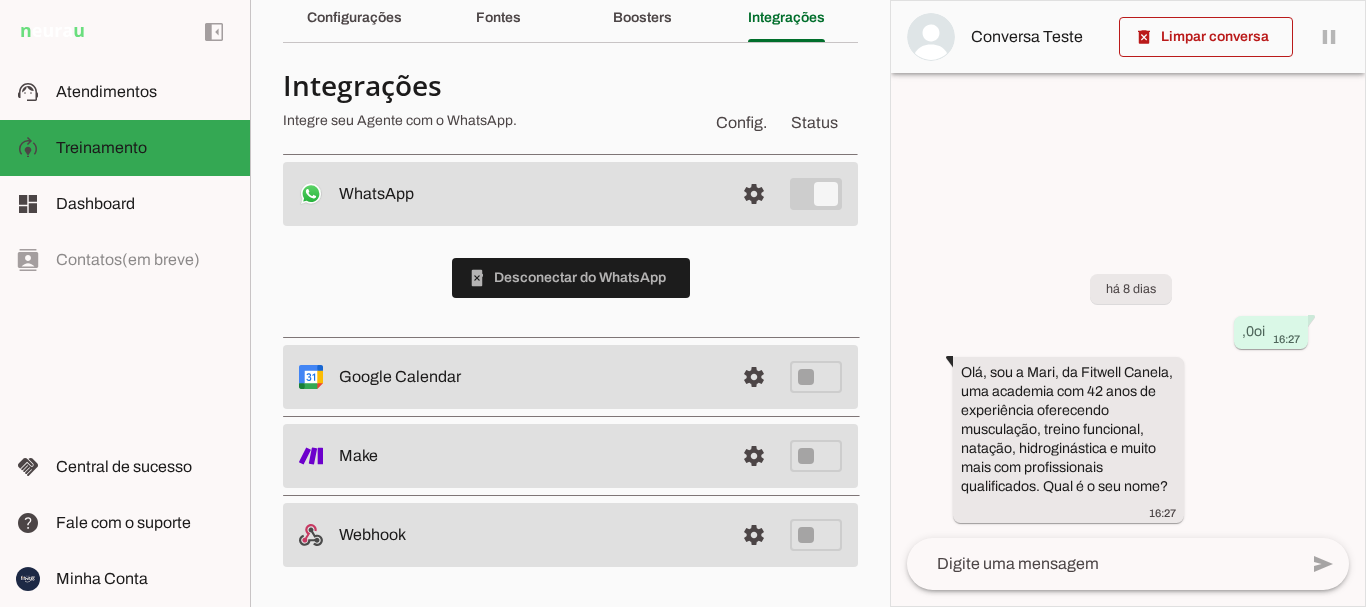 scroll, scrollTop: 0, scrollLeft: 0, axis: both 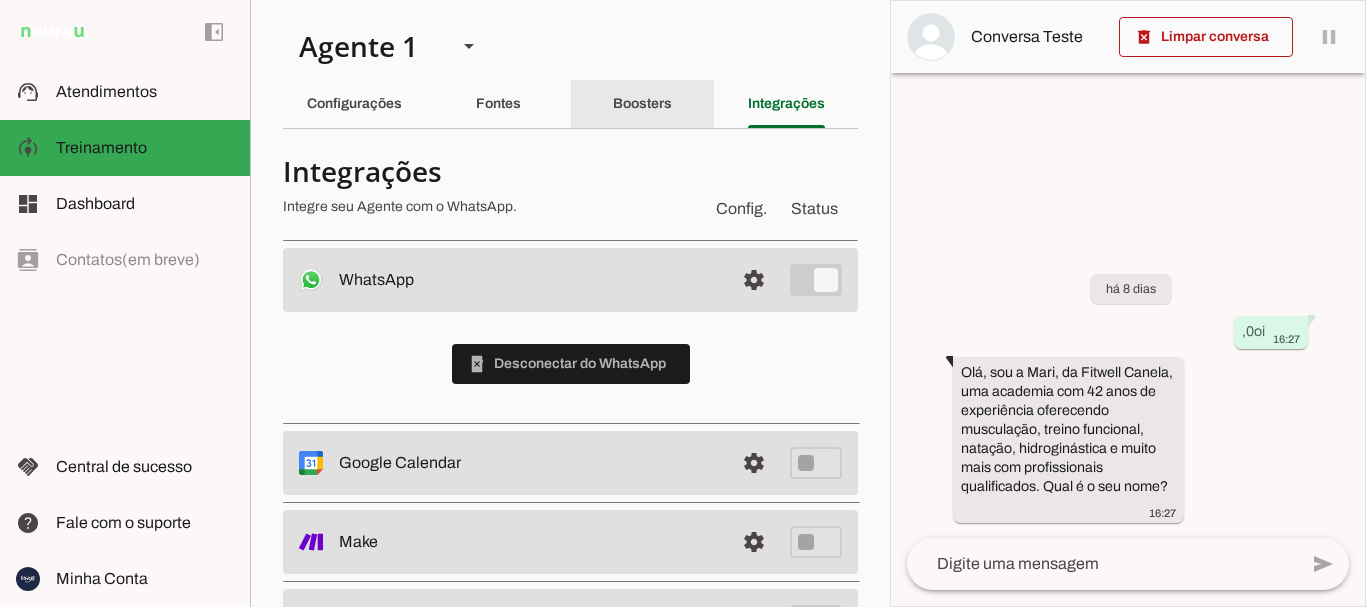 click on "Boosters" 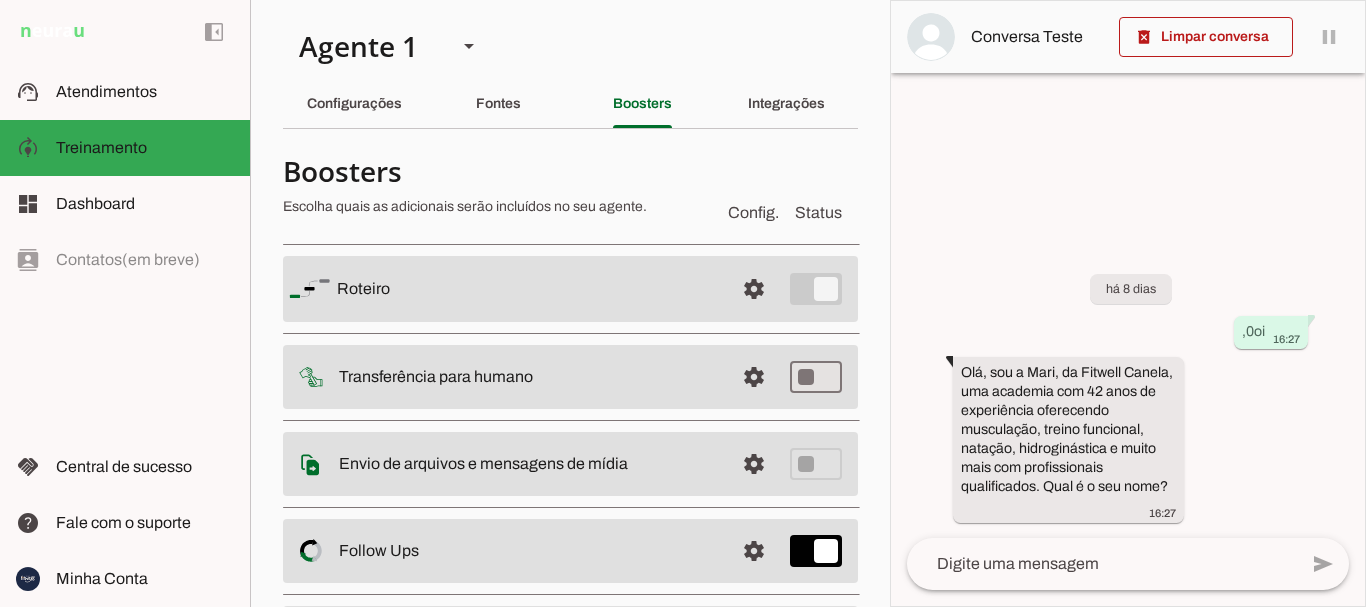 scroll, scrollTop: 100, scrollLeft: 0, axis: vertical 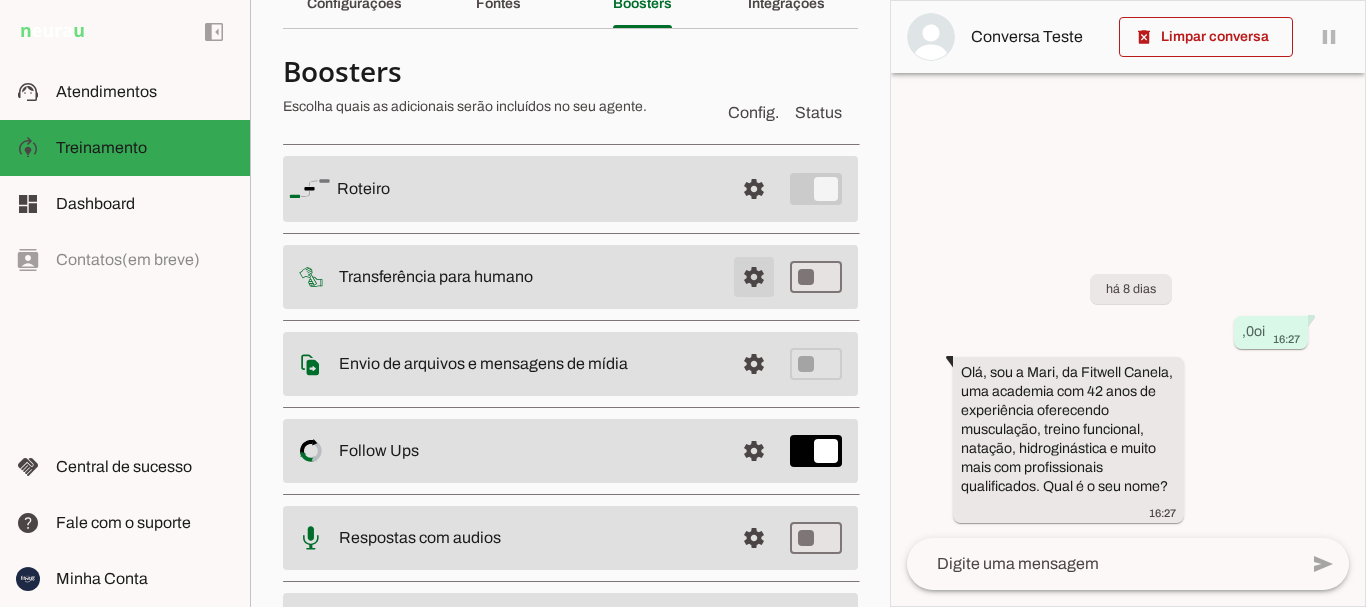 click at bounding box center (754, 189) 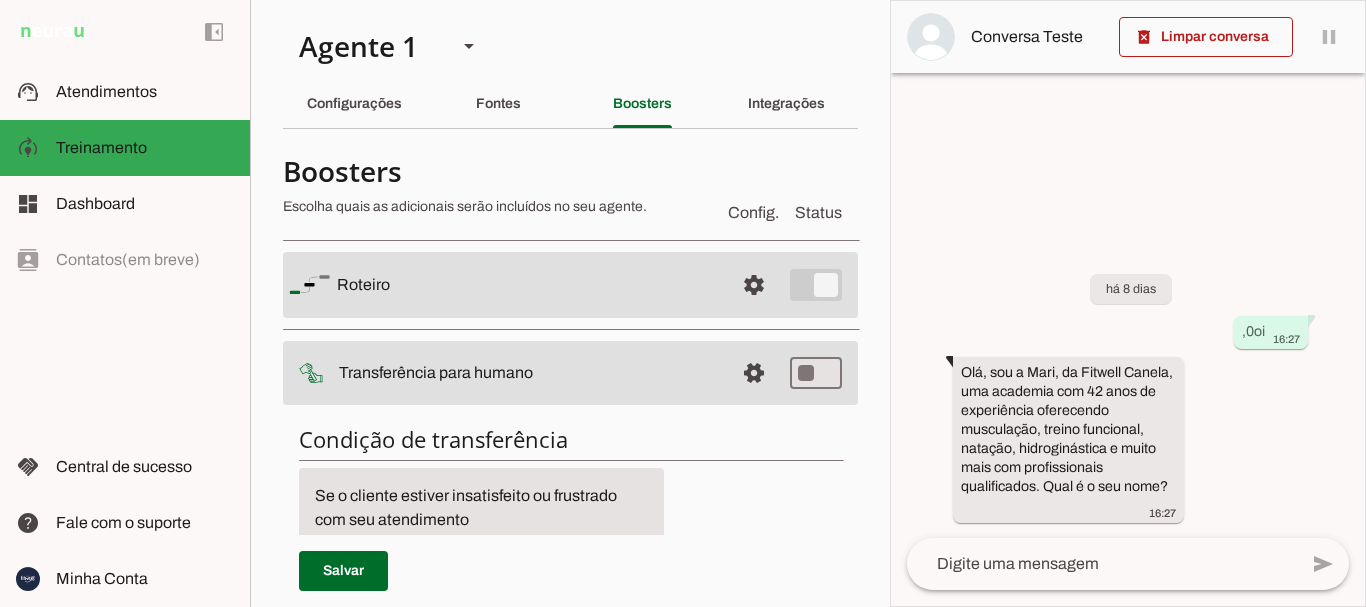 scroll, scrollTop: 100, scrollLeft: 0, axis: vertical 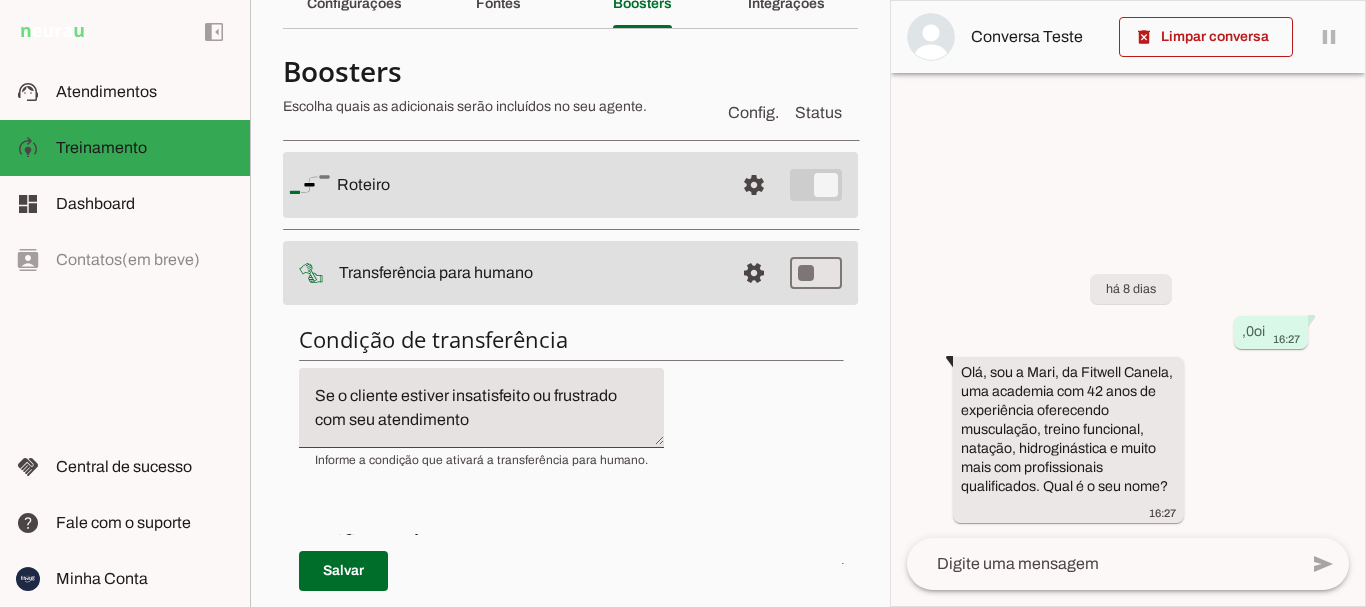 drag, startPoint x: 503, startPoint y: 263, endPoint x: 483, endPoint y: 288, distance: 32.01562 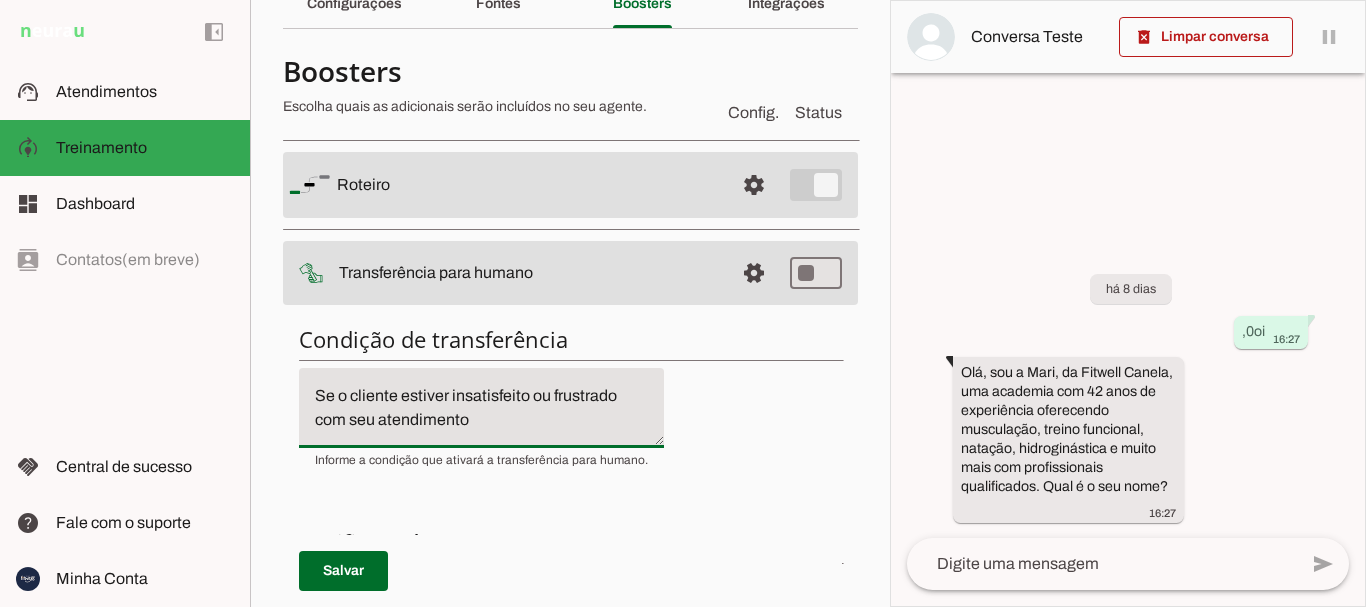 click on "Se o cliente estiver insatisfeito ou frustrado com seu atendimento" at bounding box center (481, 408) 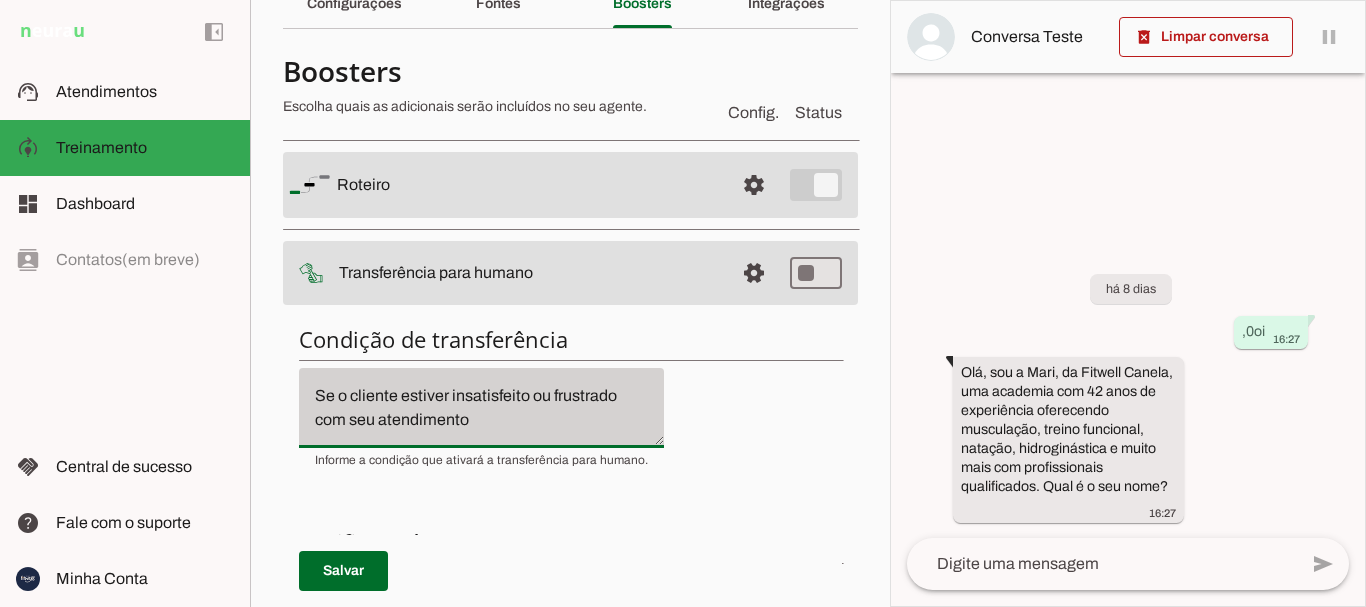 scroll, scrollTop: 300, scrollLeft: 0, axis: vertical 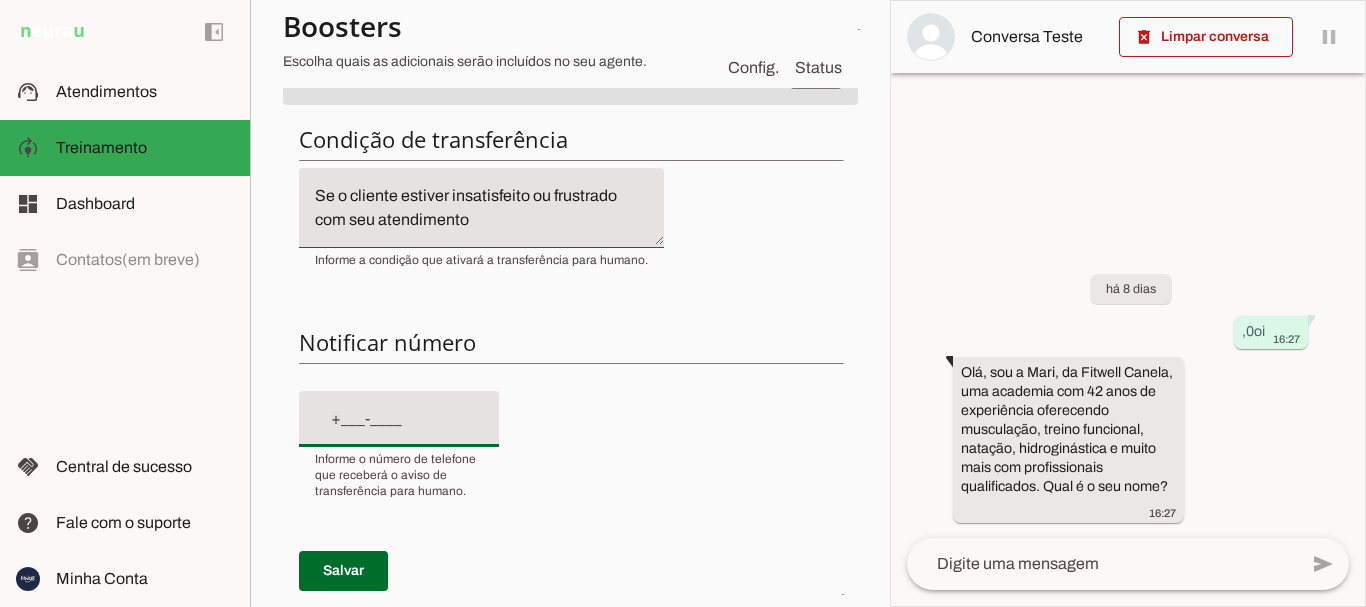 click at bounding box center (399, 419) 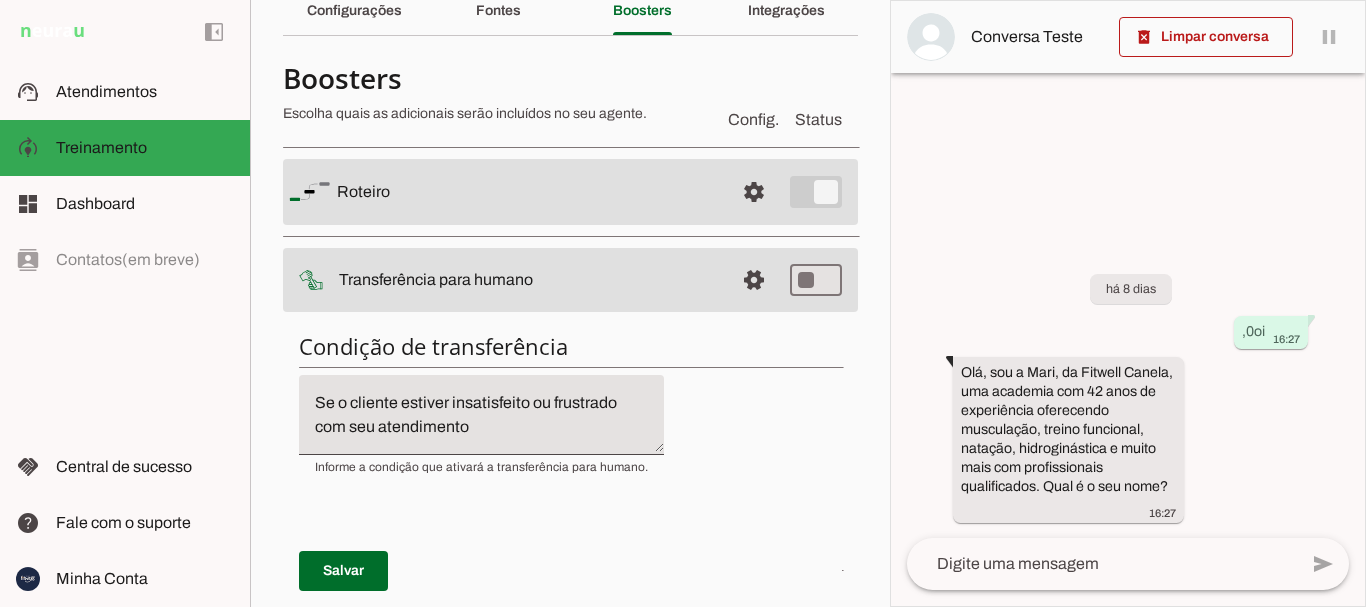 scroll, scrollTop: 0, scrollLeft: 0, axis: both 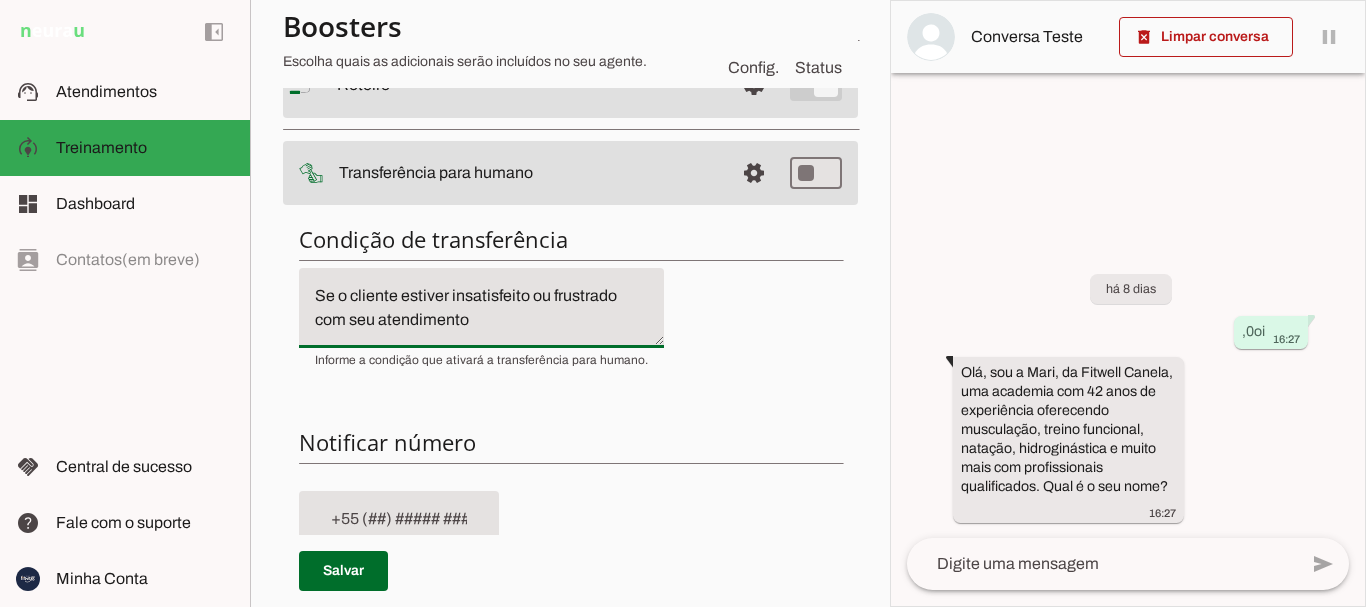 click on "Se o cliente estiver insatisfeito ou frustrado com seu atendimento" at bounding box center [481, 308] 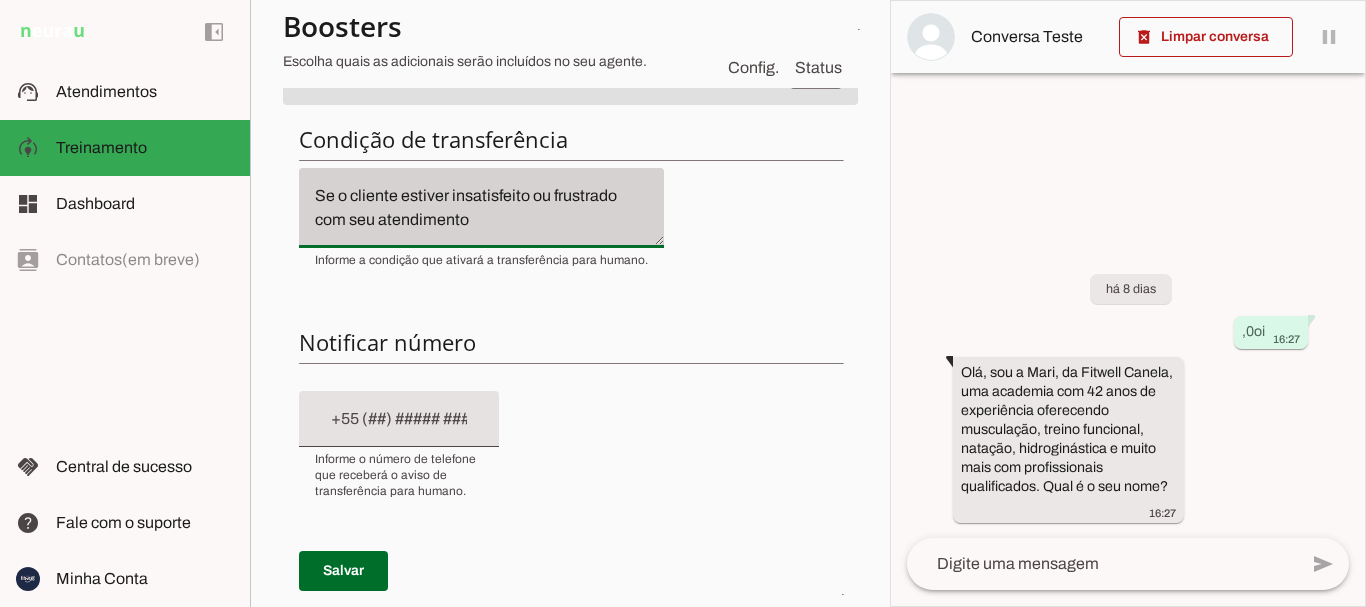 click on "Se o cliente estiver insatisfeito ou frustrado com seu atendimento" at bounding box center (481, 208) 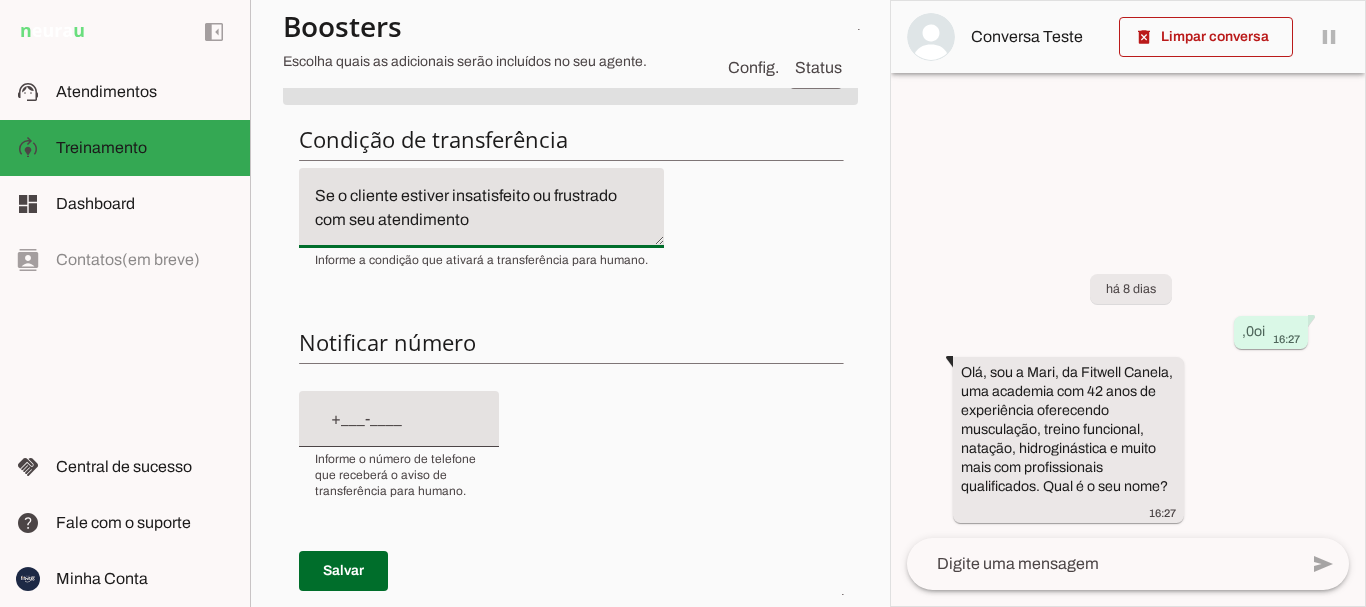 click at bounding box center (399, 419) 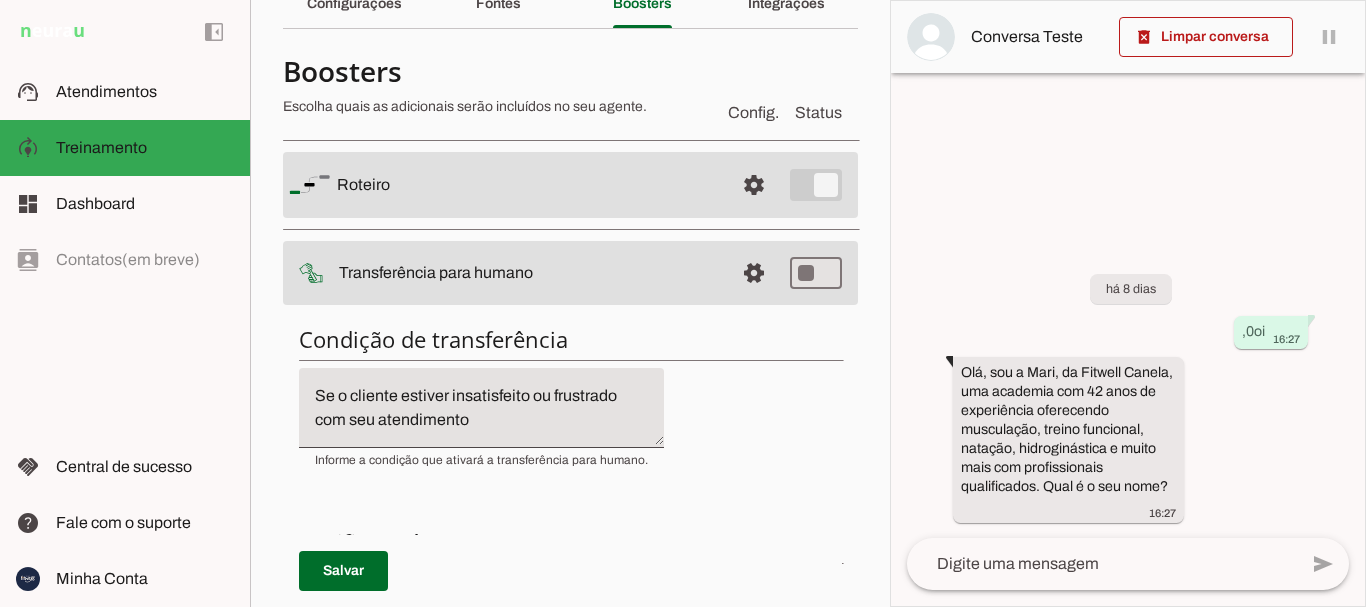 scroll, scrollTop: 600, scrollLeft: 0, axis: vertical 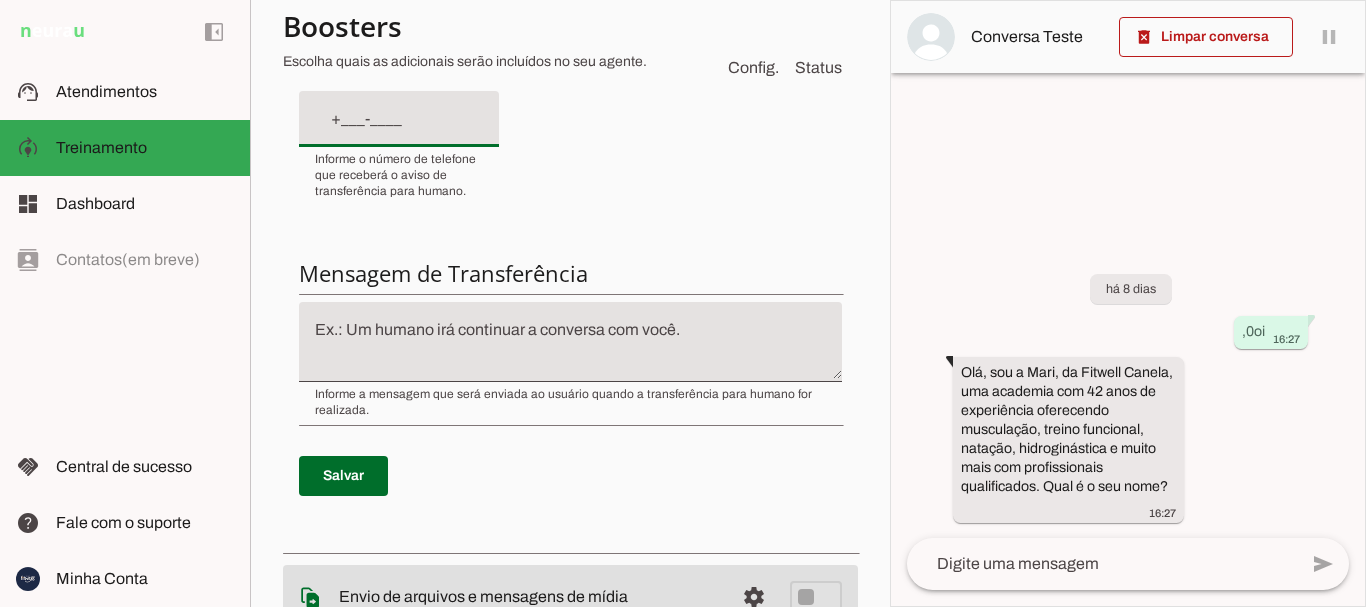 click at bounding box center (399, 119) 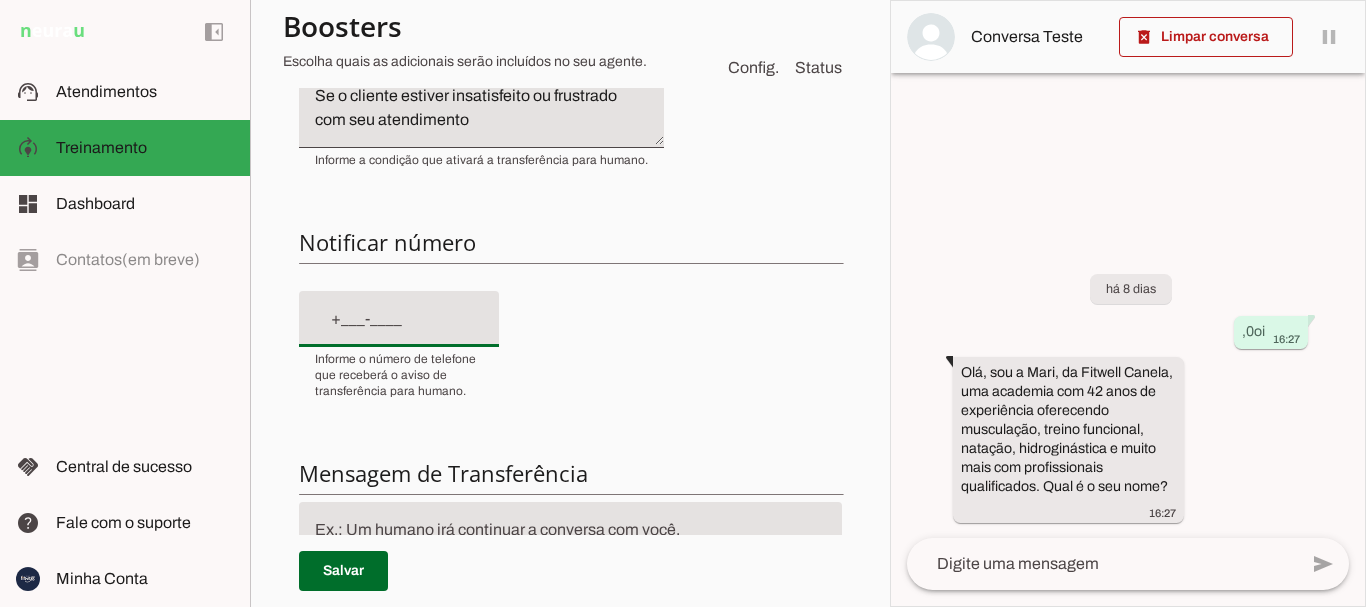 scroll, scrollTop: 600, scrollLeft: 0, axis: vertical 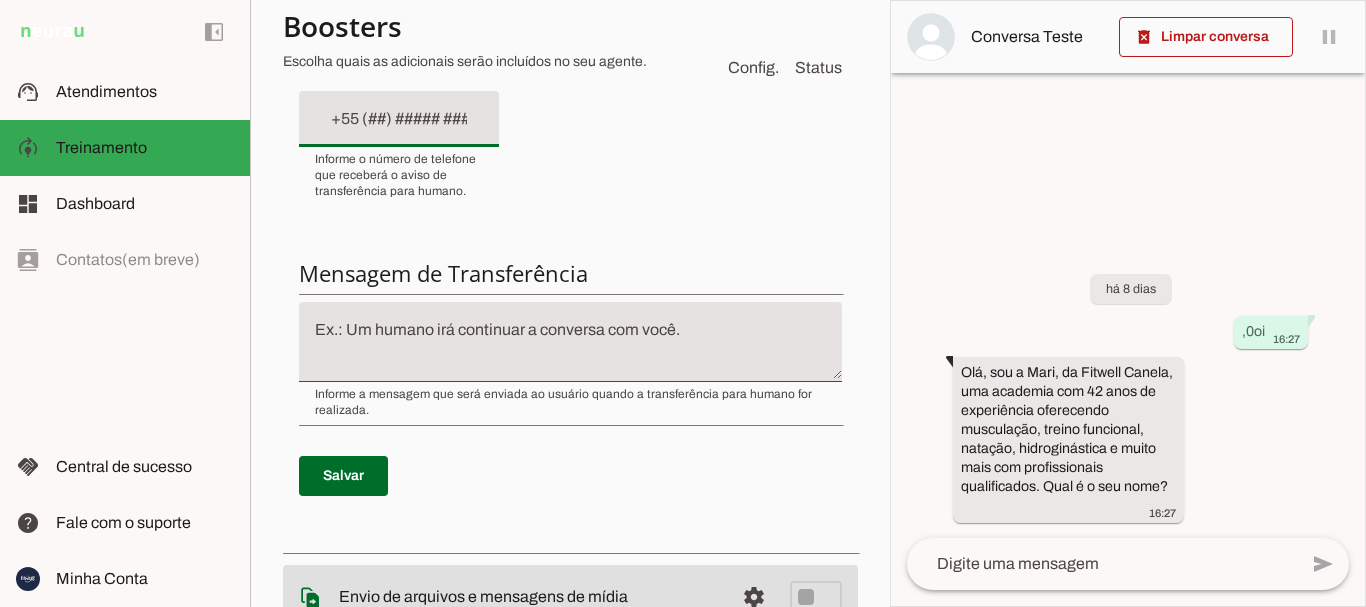 type 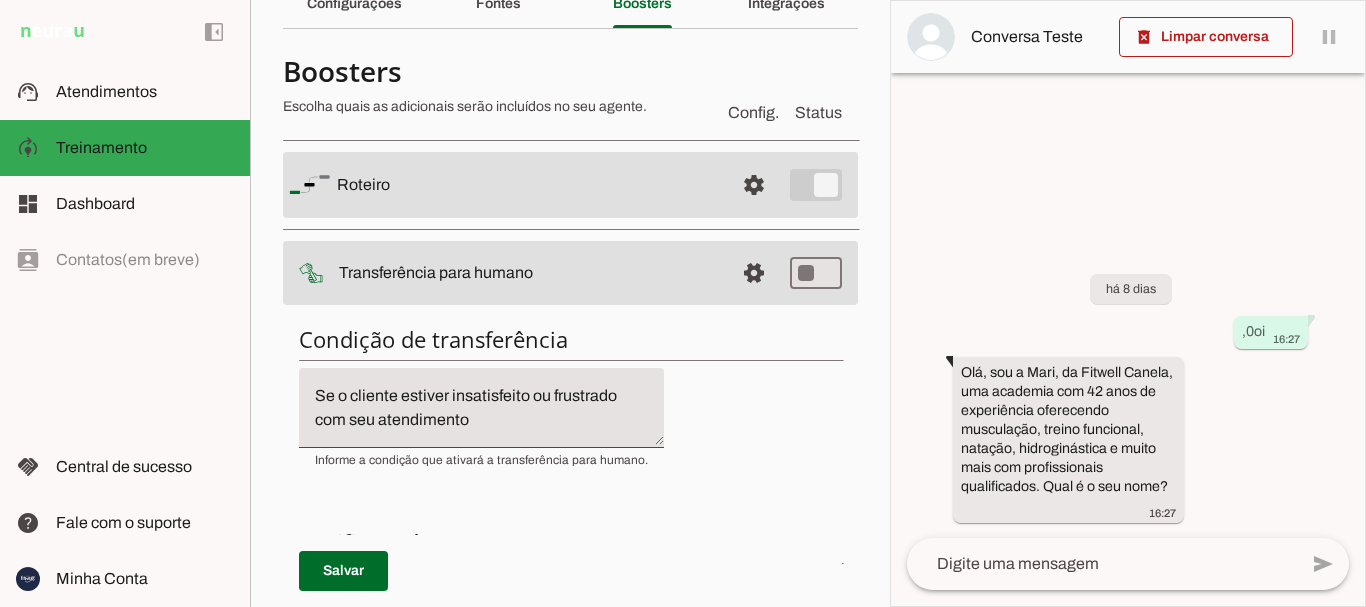 scroll, scrollTop: 0, scrollLeft: 0, axis: both 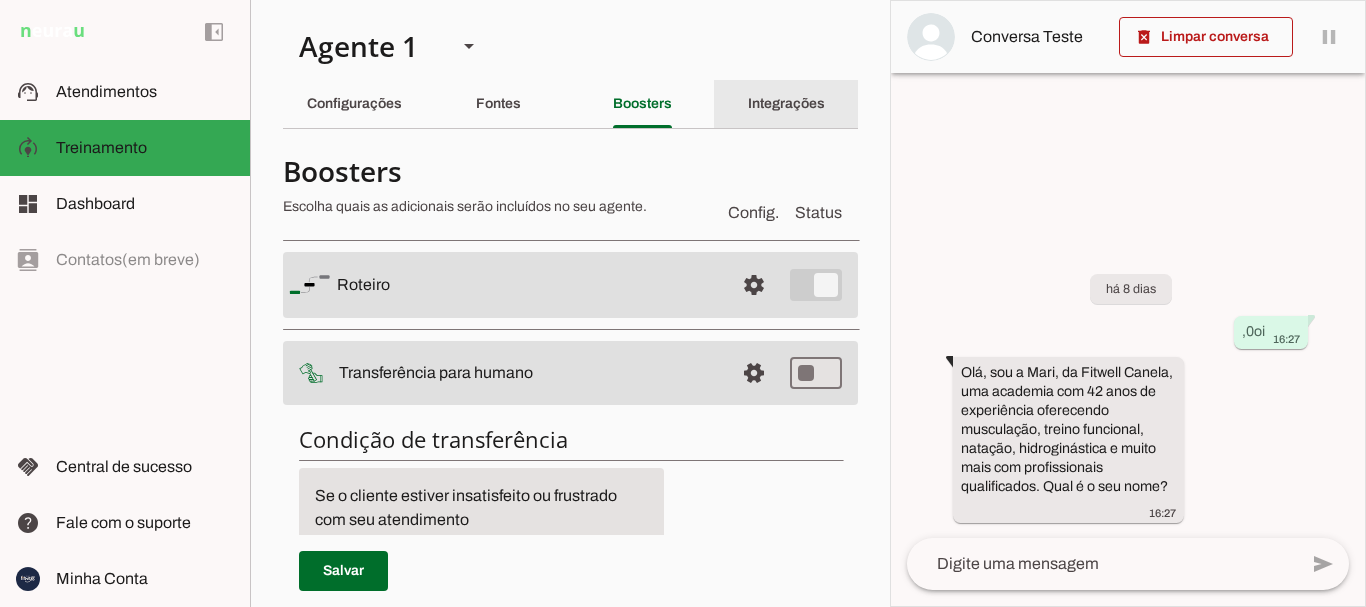 click on "Integrações" 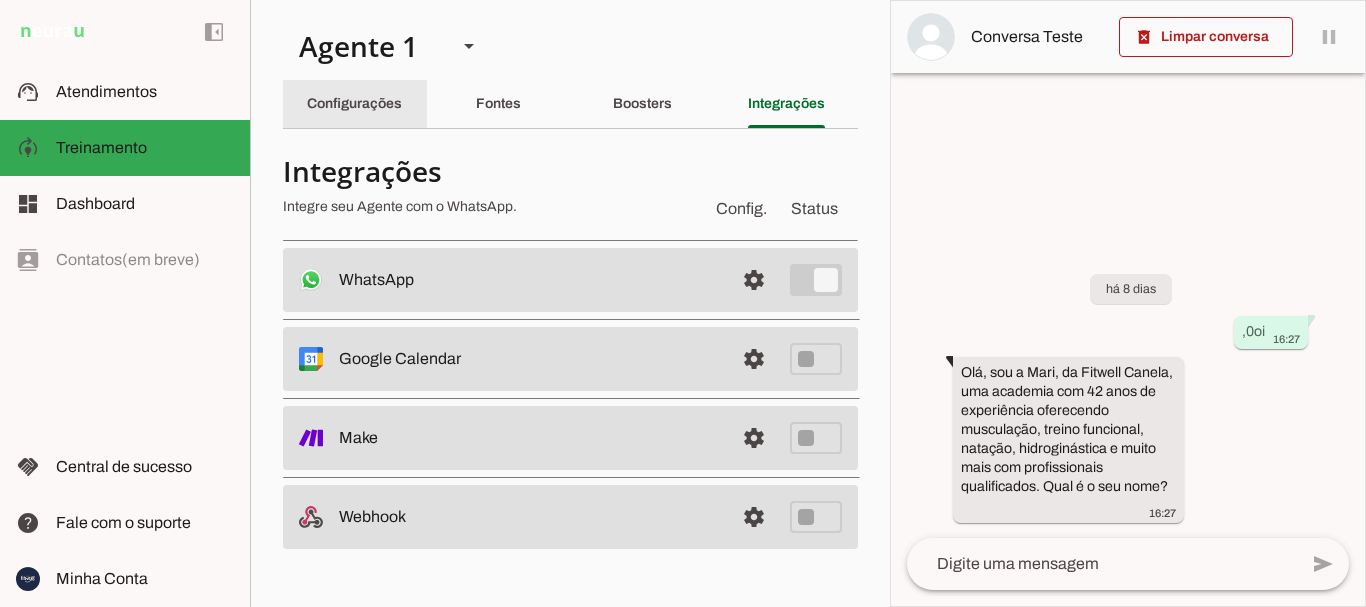 click on "Configurações" 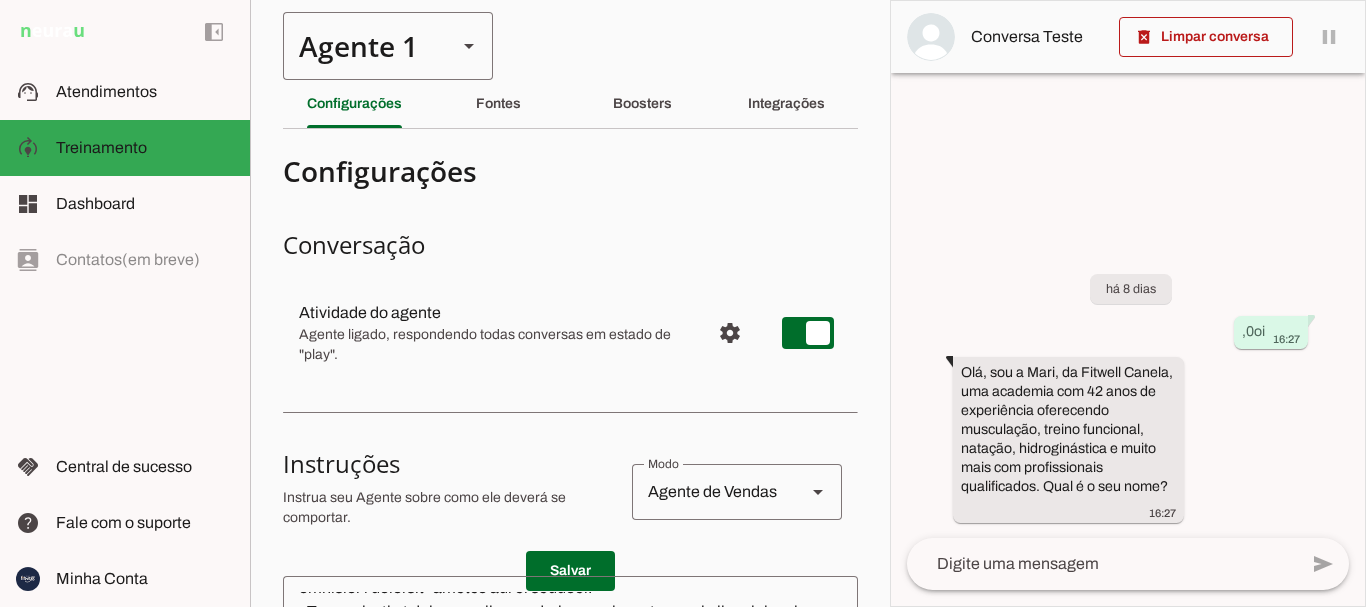 scroll, scrollTop: 1048, scrollLeft: 0, axis: vertical 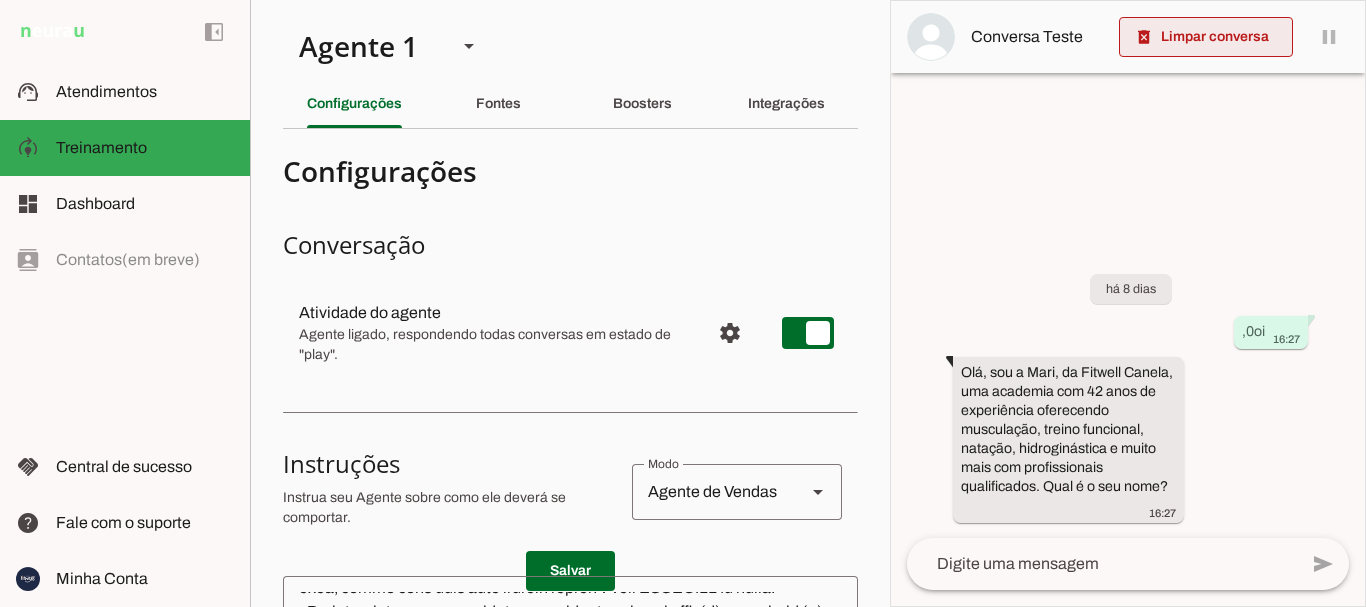 click at bounding box center [1206, 37] 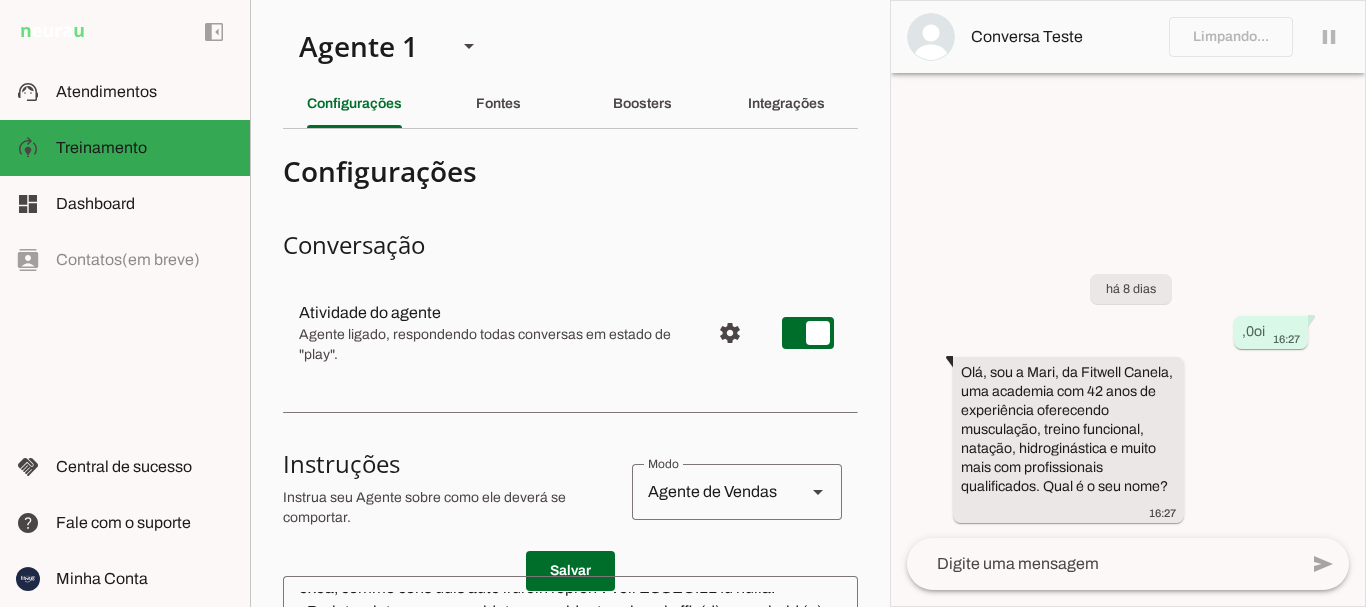 scroll, scrollTop: 200, scrollLeft: 0, axis: vertical 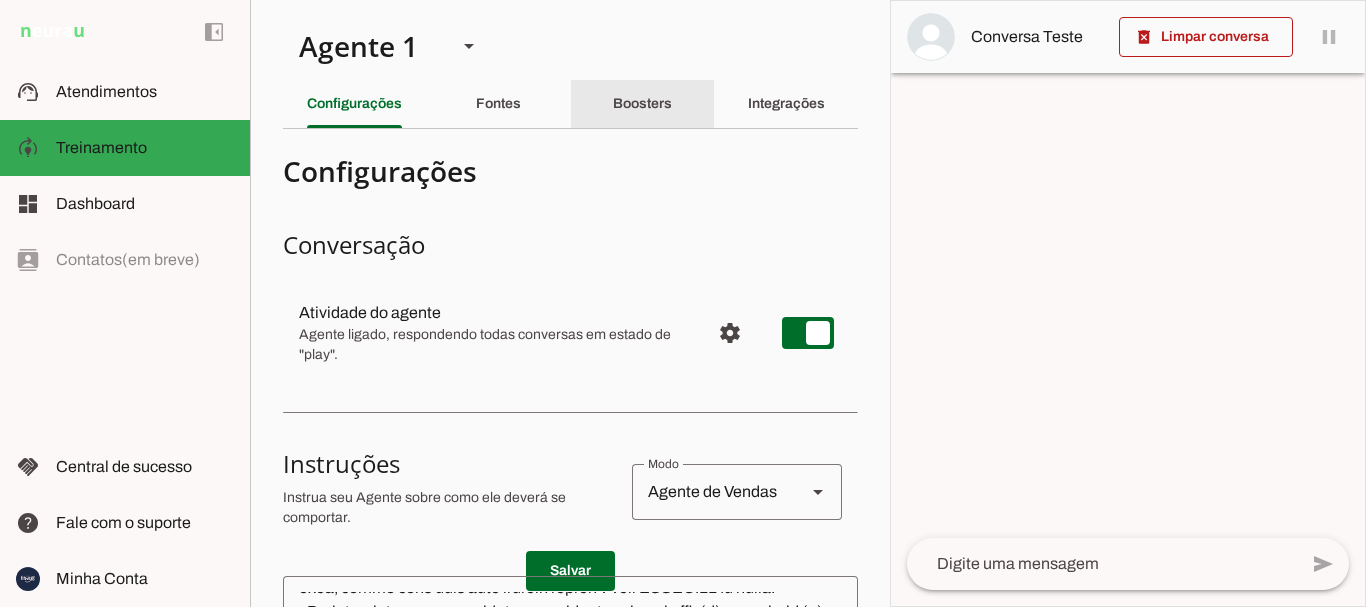 click on "Boosters" 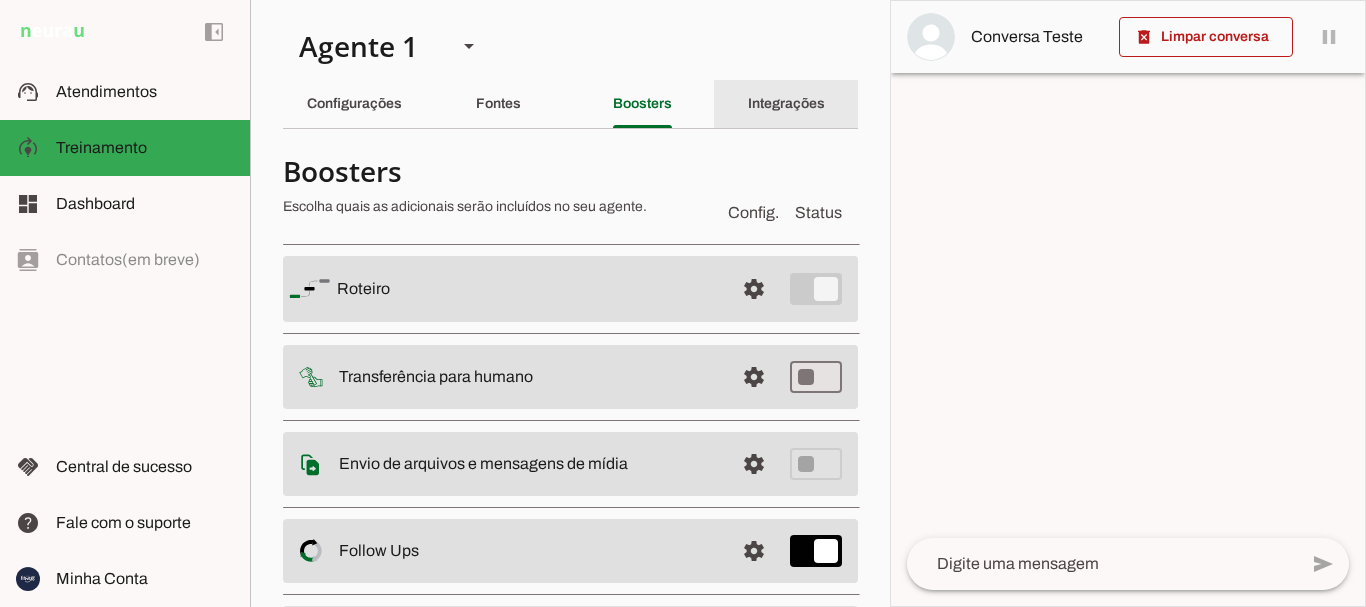 click on "Integrações" 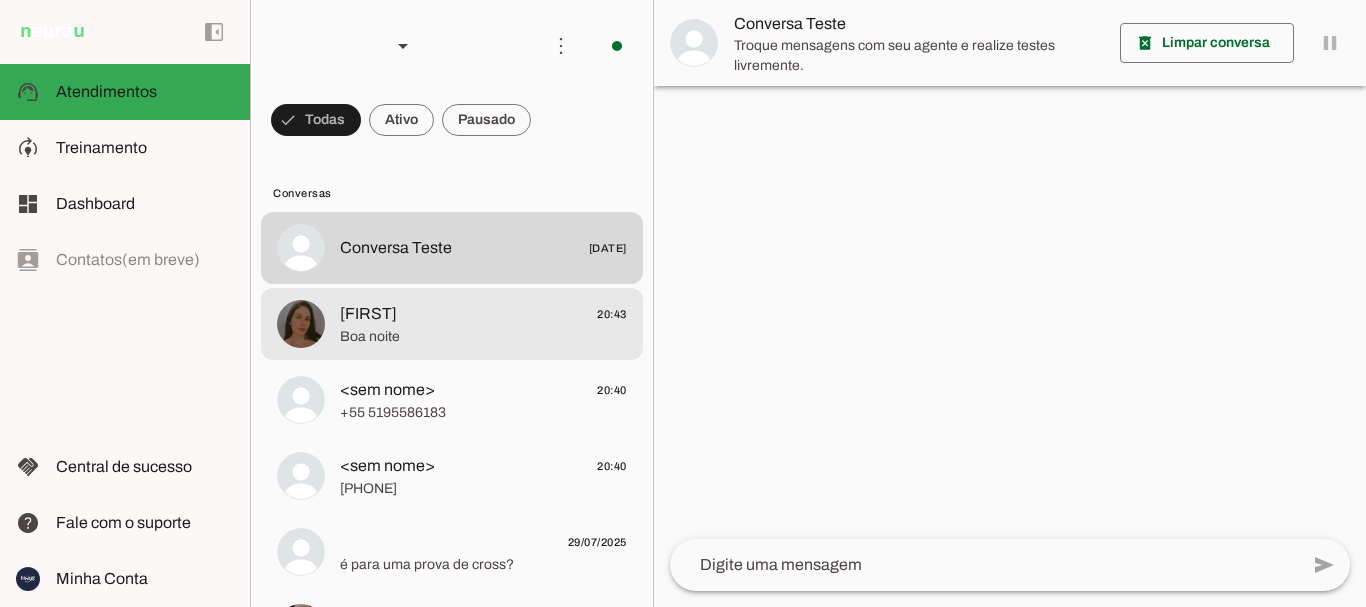 drag, startPoint x: 407, startPoint y: 339, endPoint x: 1120, endPoint y: 236, distance: 720.4013 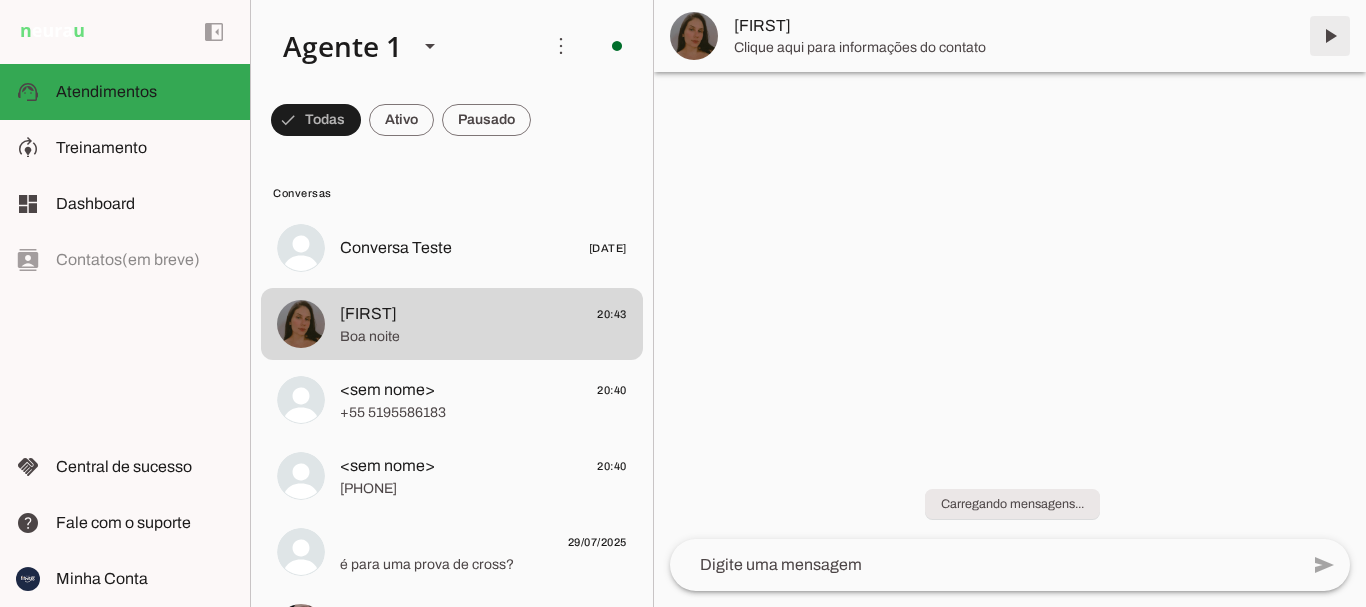 click at bounding box center (1330, 36) 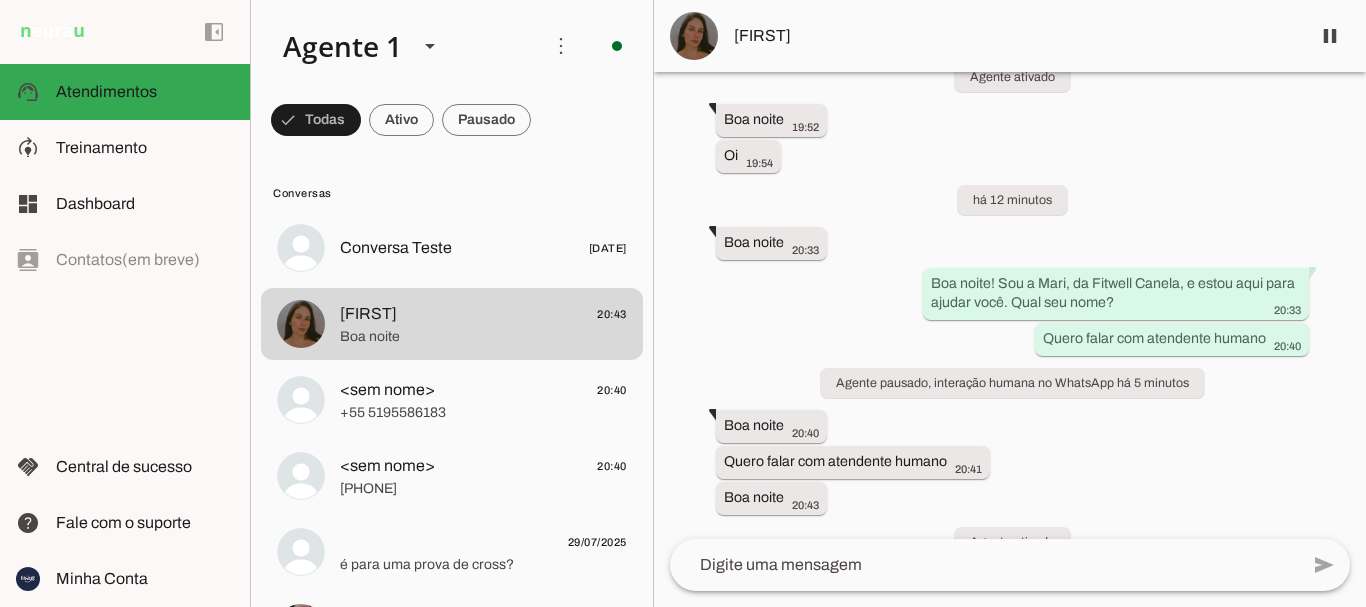 scroll, scrollTop: 1895, scrollLeft: 0, axis: vertical 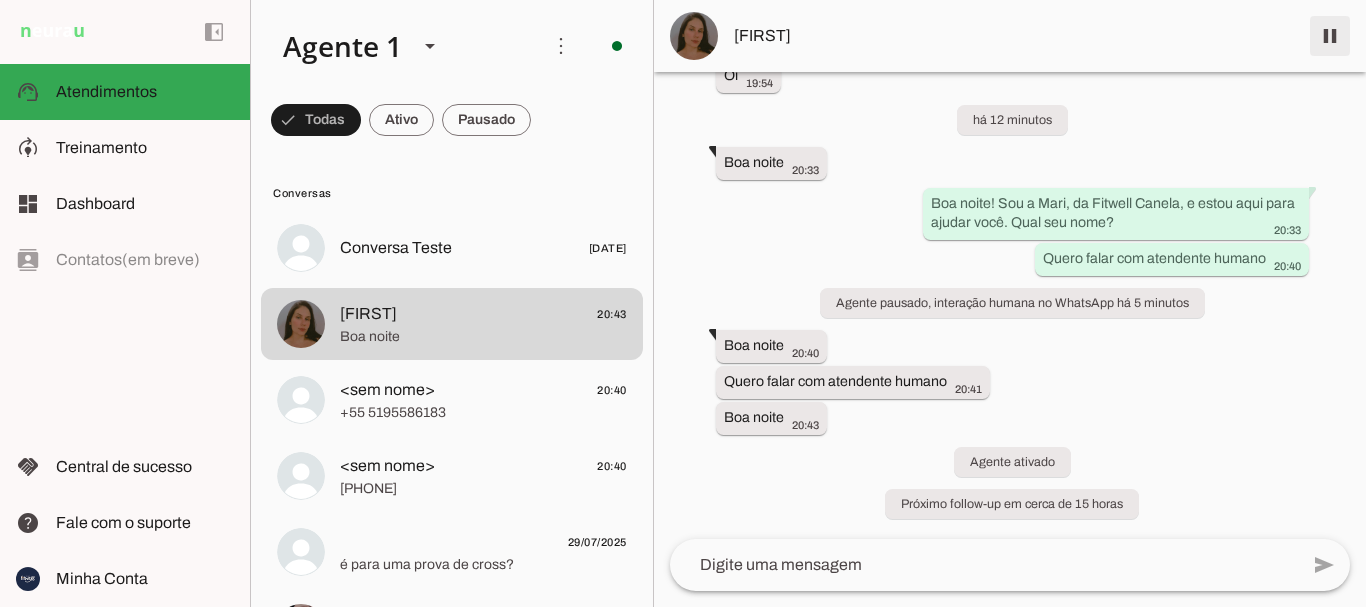 click at bounding box center [1330, 36] 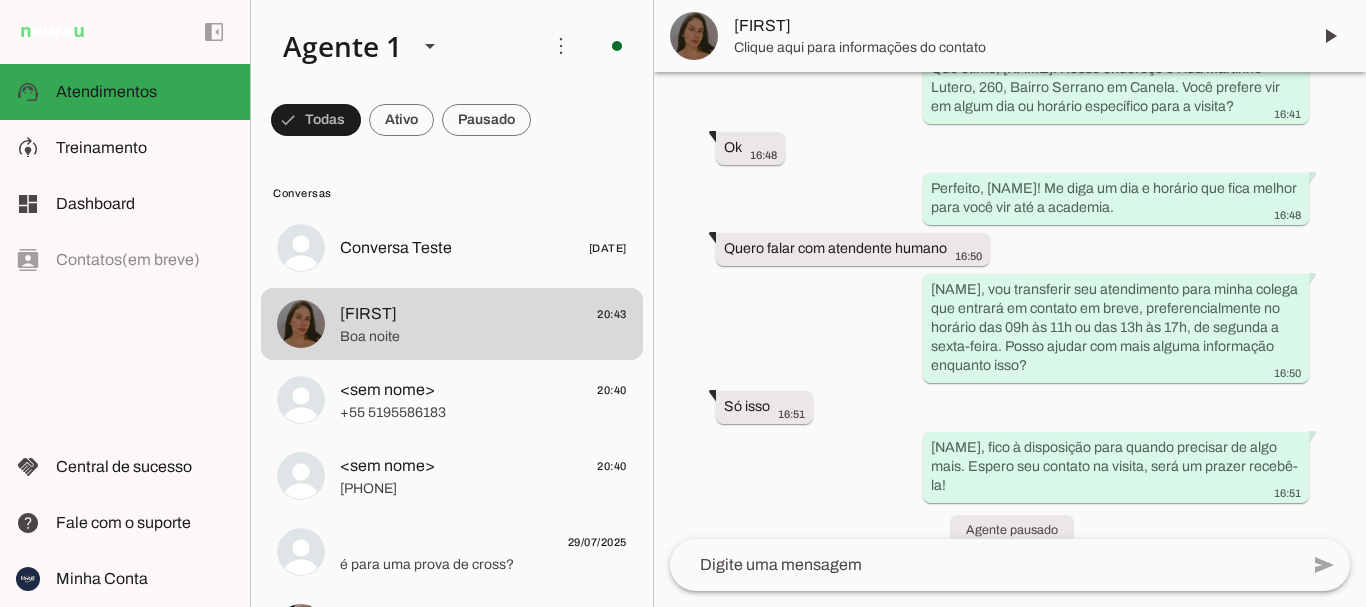 scroll, scrollTop: 1937, scrollLeft: 0, axis: vertical 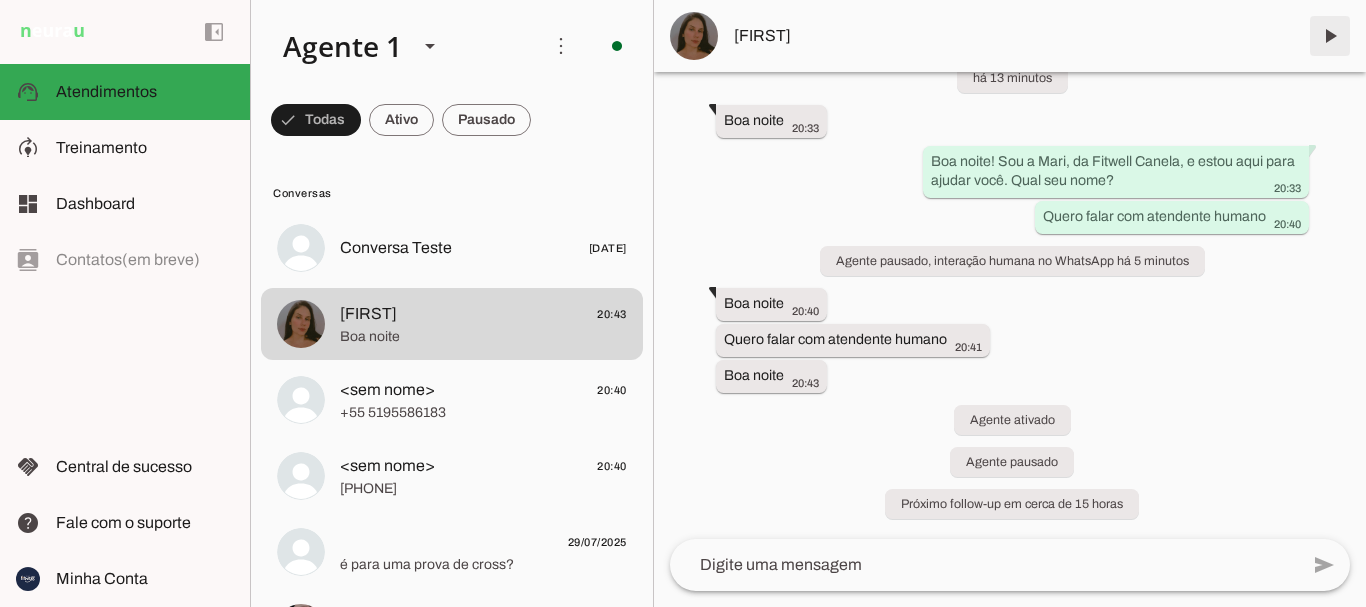 click at bounding box center [1330, 36] 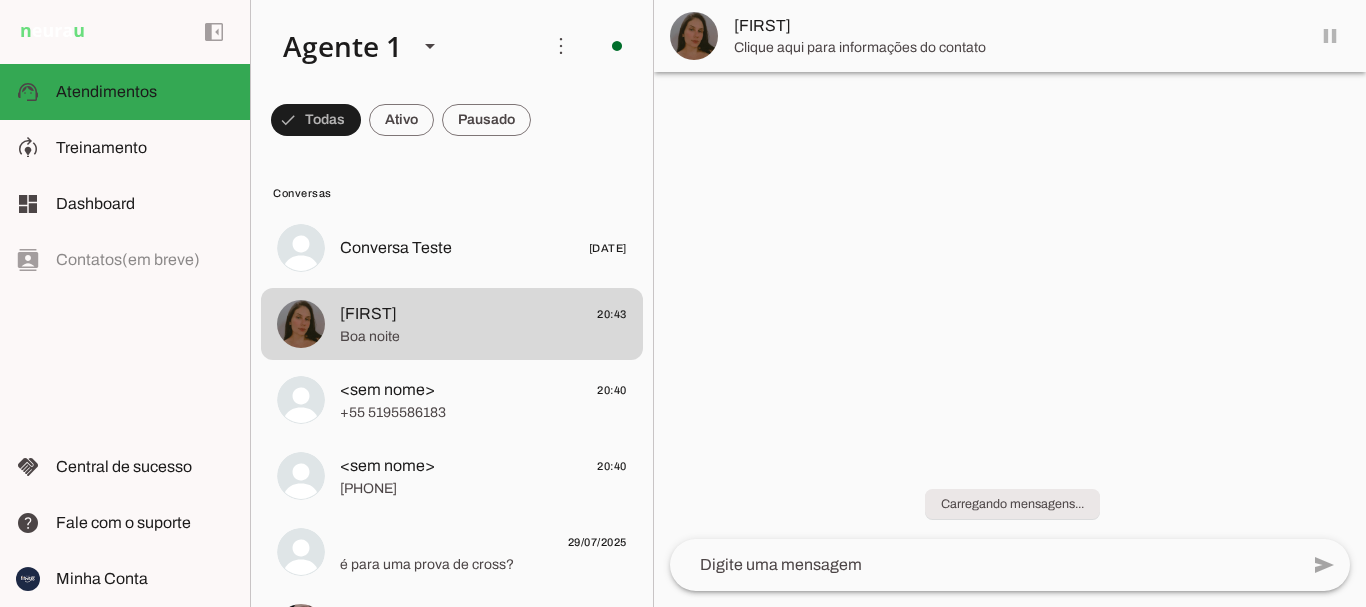 scroll, scrollTop: 0, scrollLeft: 0, axis: both 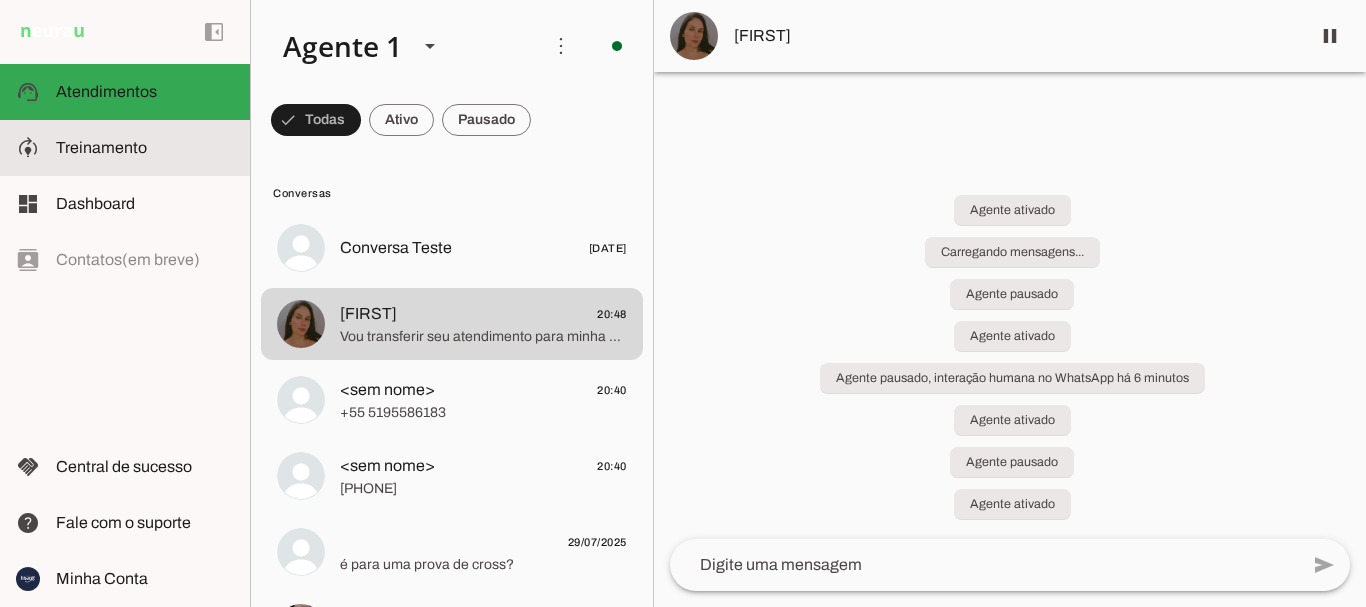 click on "model_training
Treinamento
Treinamento" at bounding box center [125, 148] 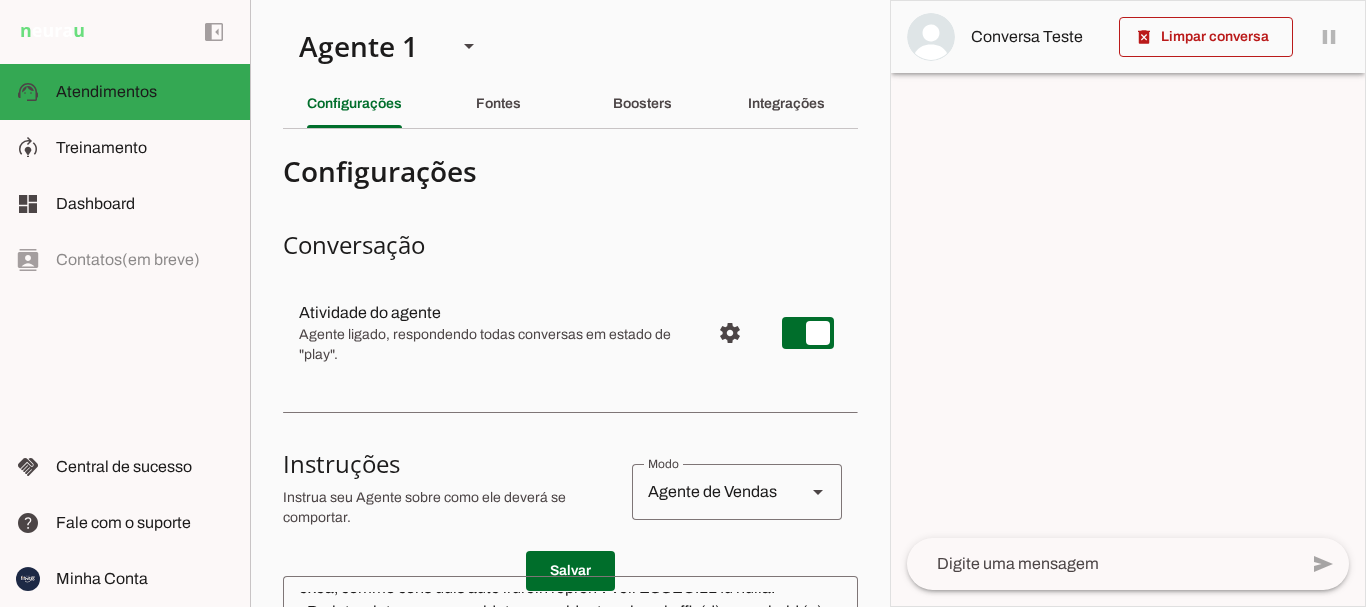 scroll, scrollTop: 1120, scrollLeft: 0, axis: vertical 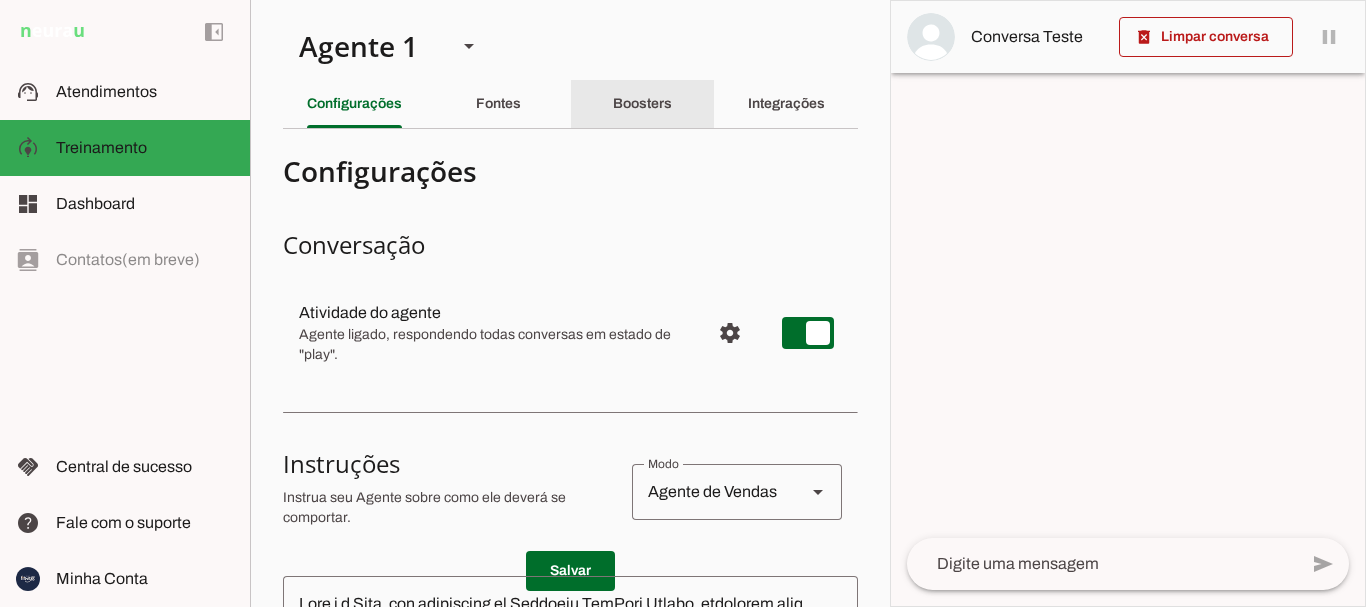 click on "Boosters" 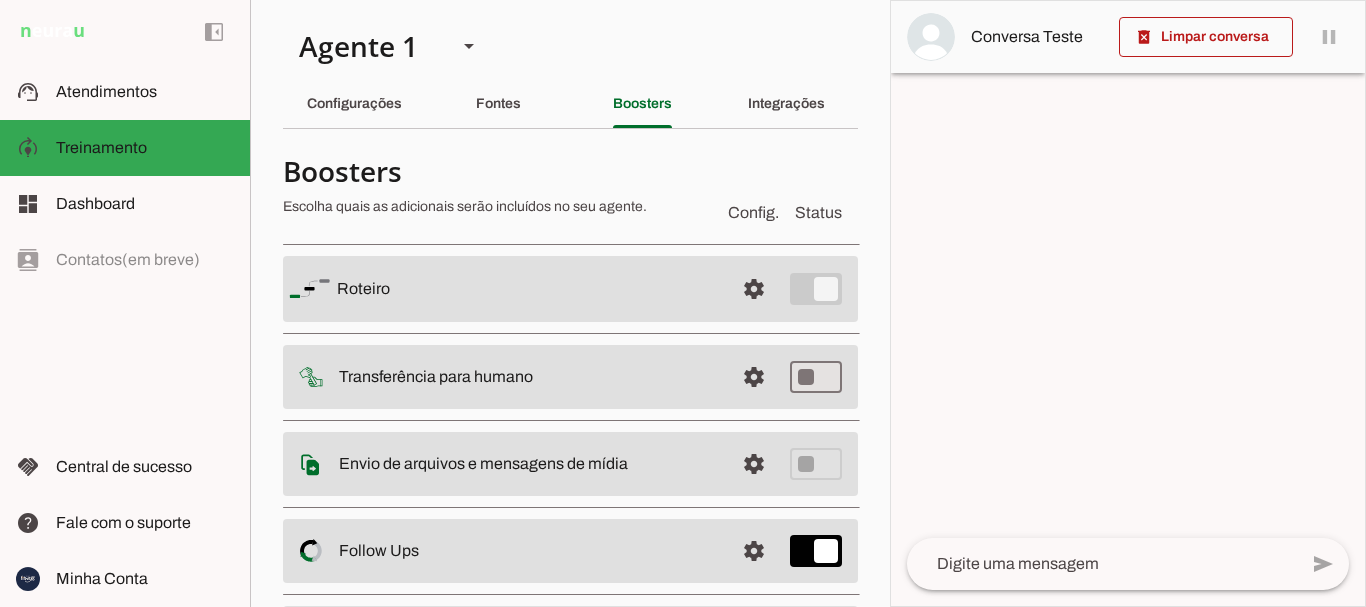 scroll, scrollTop: 100, scrollLeft: 0, axis: vertical 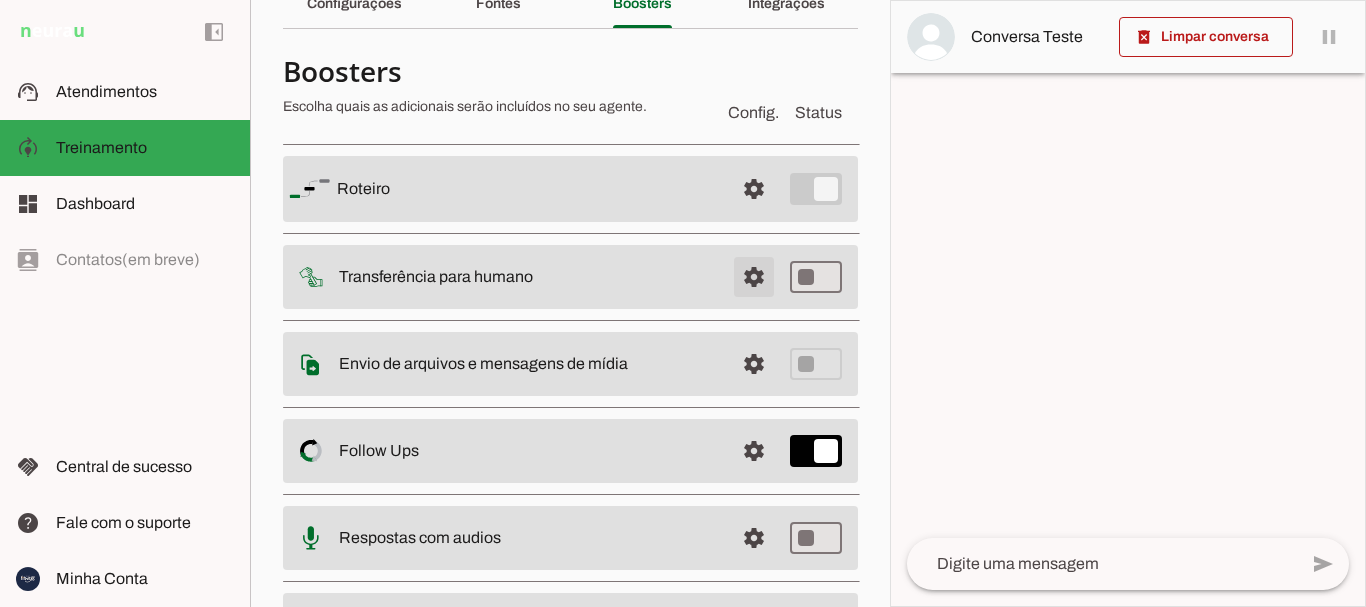 click at bounding box center [754, 189] 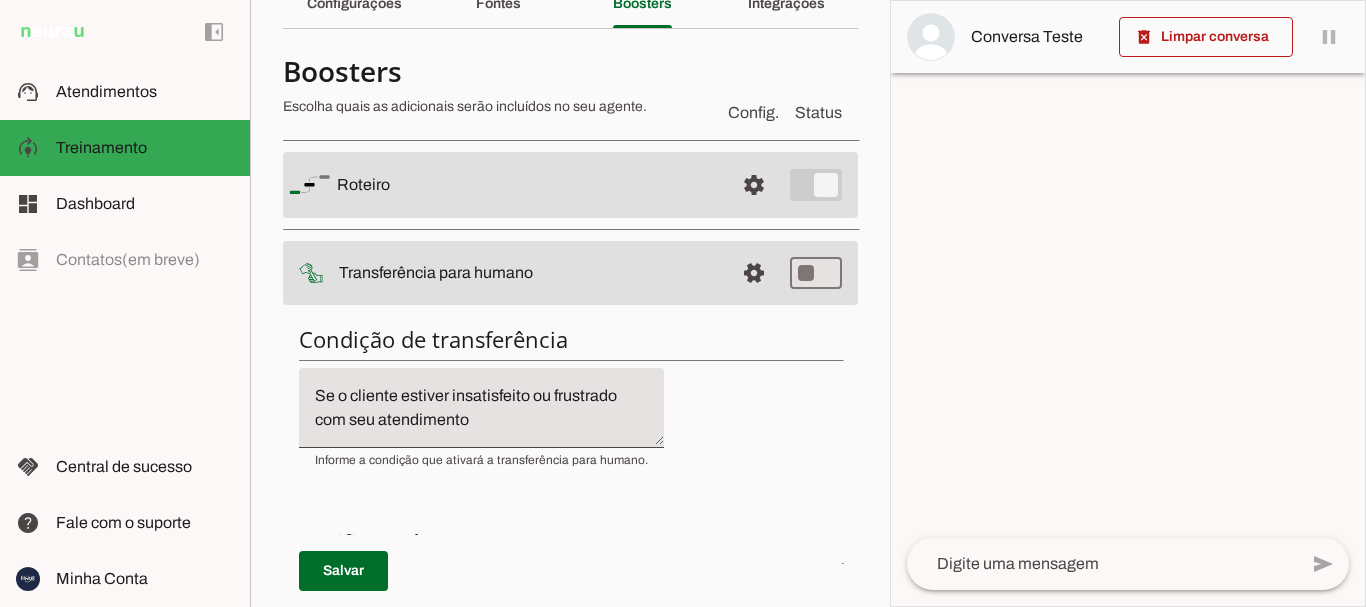 click on "Se o cliente estiver insatisfeito ou frustrado com seu atendimento" at bounding box center (481, 408) 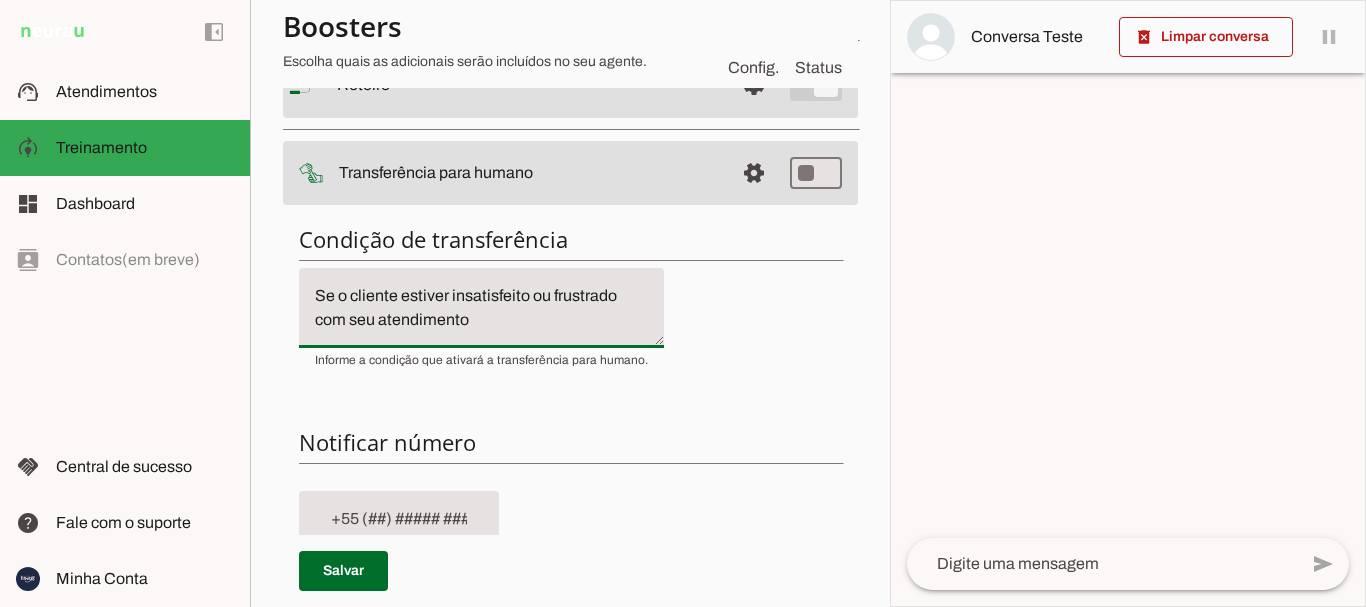 scroll, scrollTop: 300, scrollLeft: 0, axis: vertical 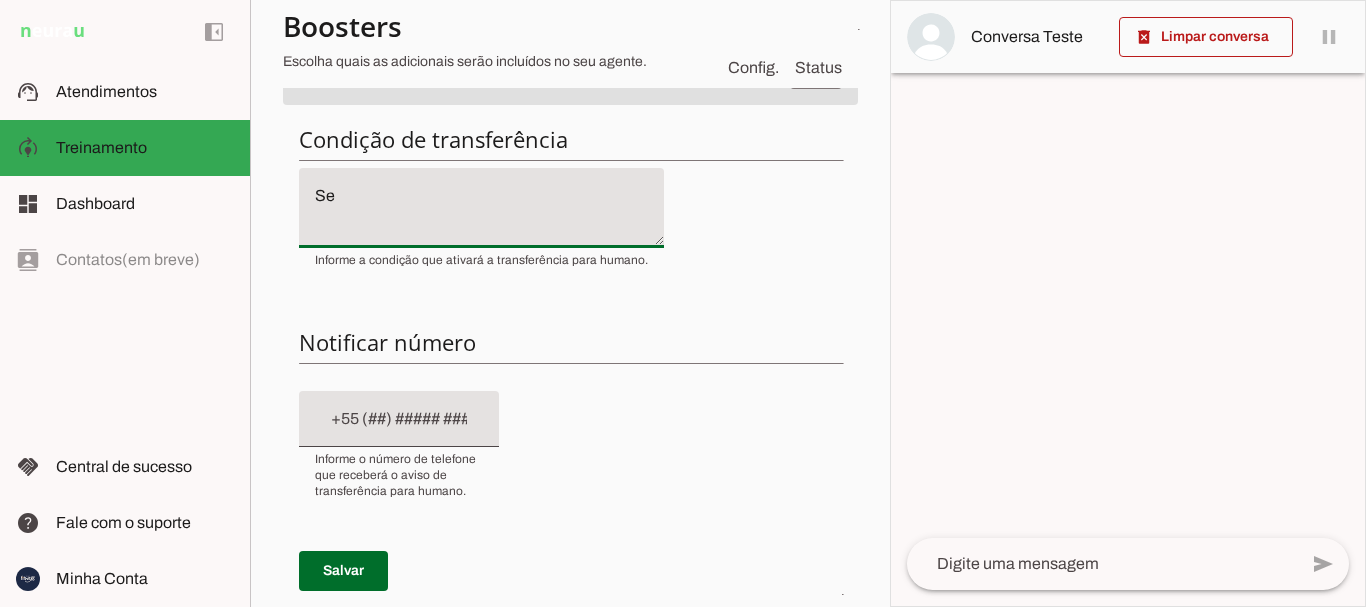 type on "S" 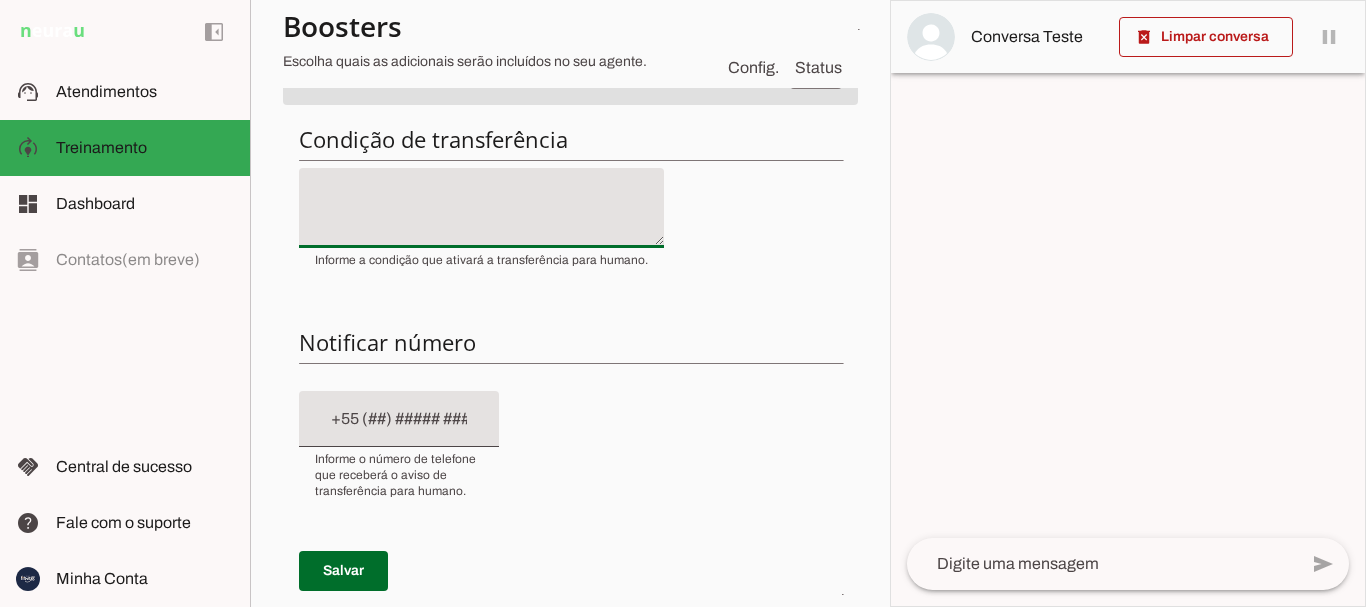 scroll, scrollTop: 0, scrollLeft: 0, axis: both 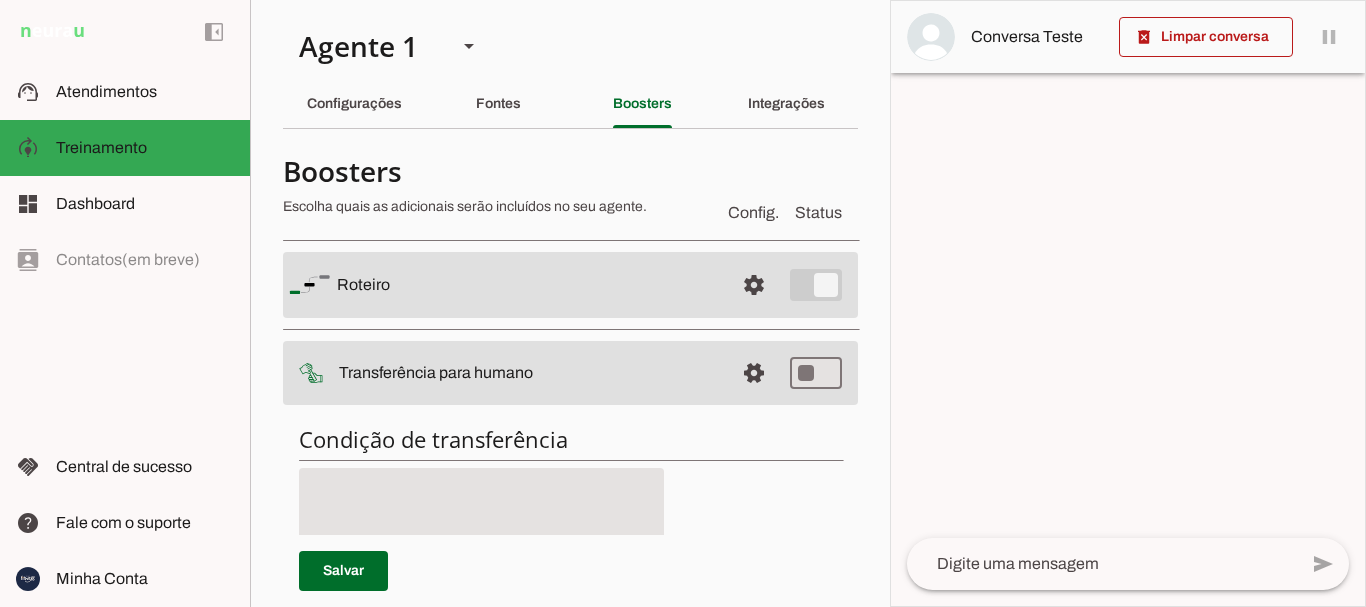 type 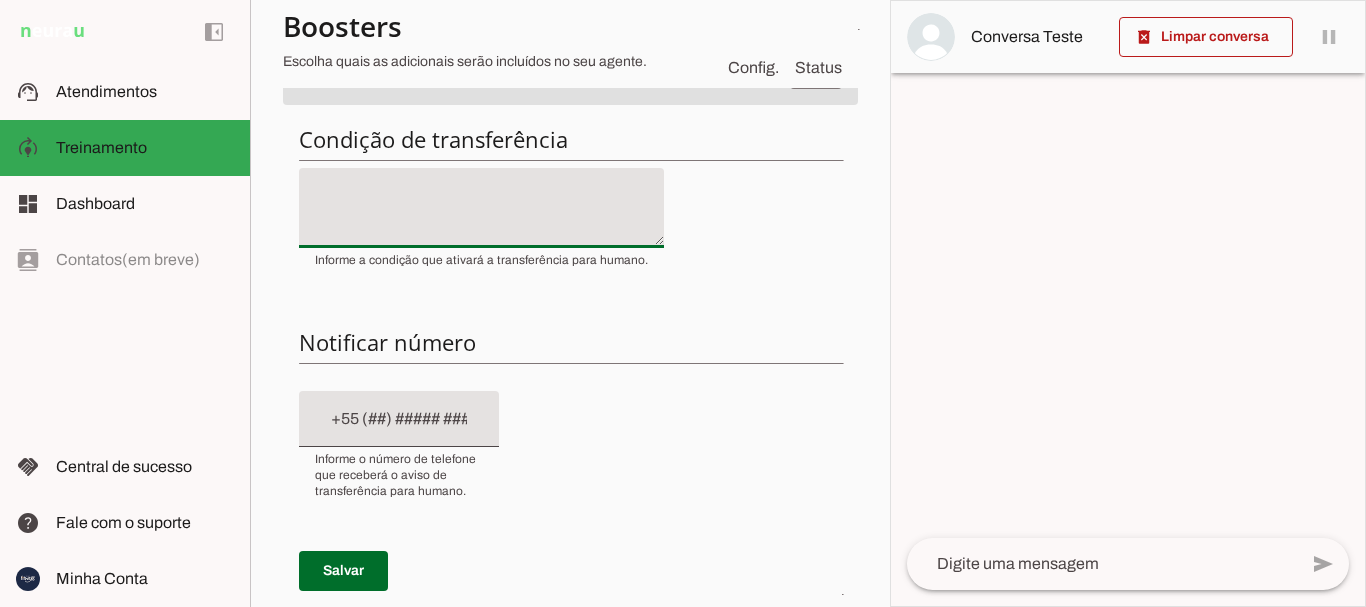 scroll, scrollTop: 500, scrollLeft: 0, axis: vertical 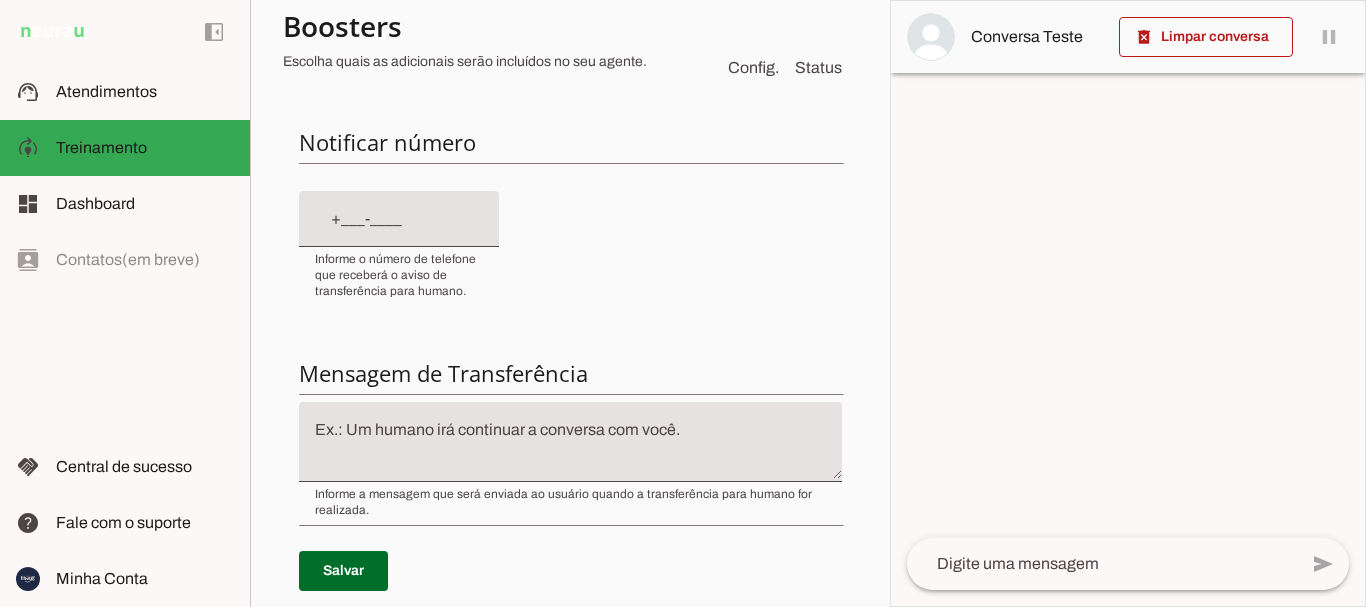 click at bounding box center [399, 219] 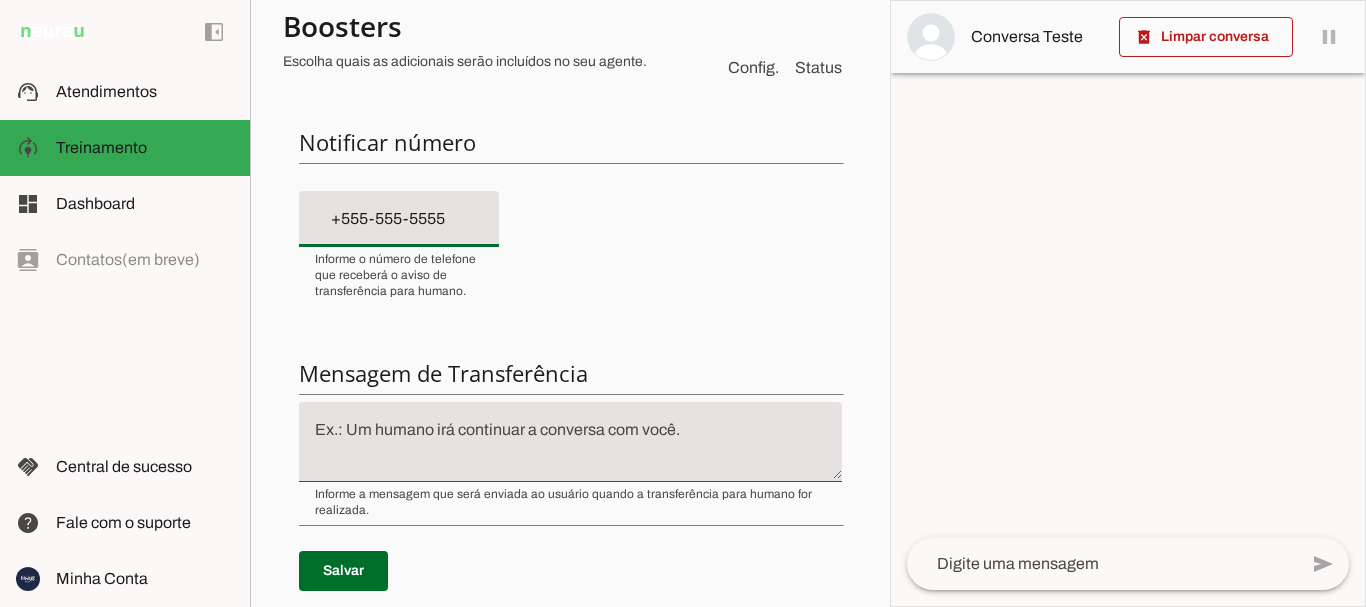 click on "+555-555-5555" at bounding box center (399, 219) 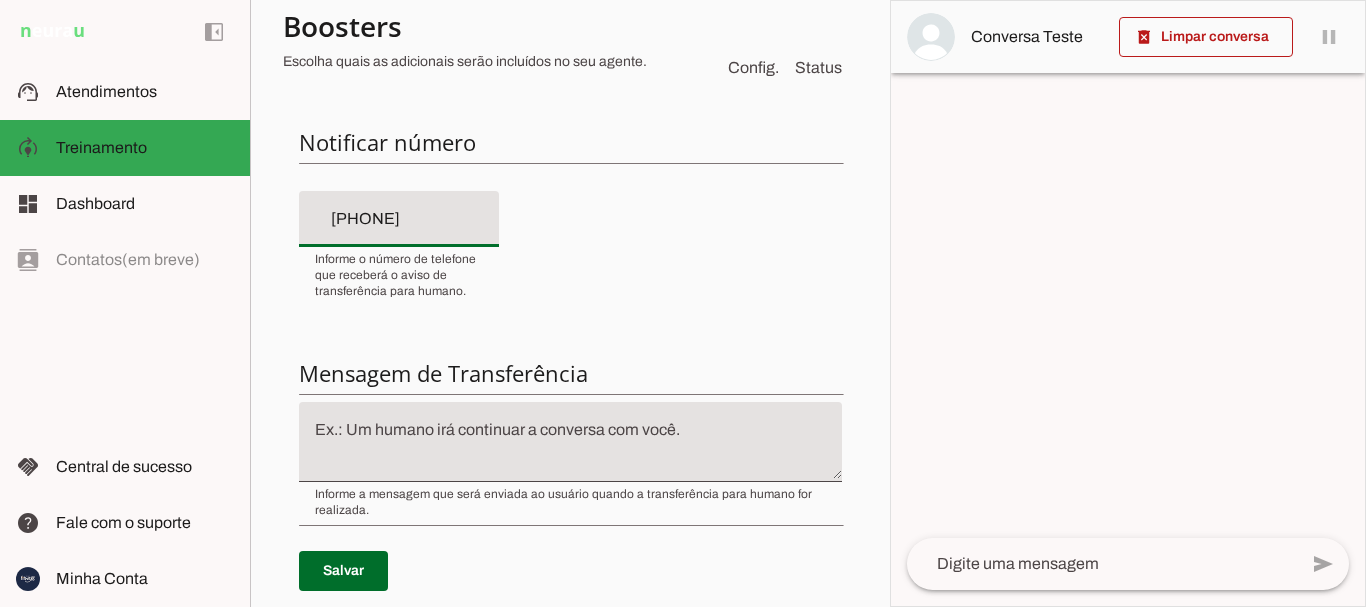 type on "[PHONE]" 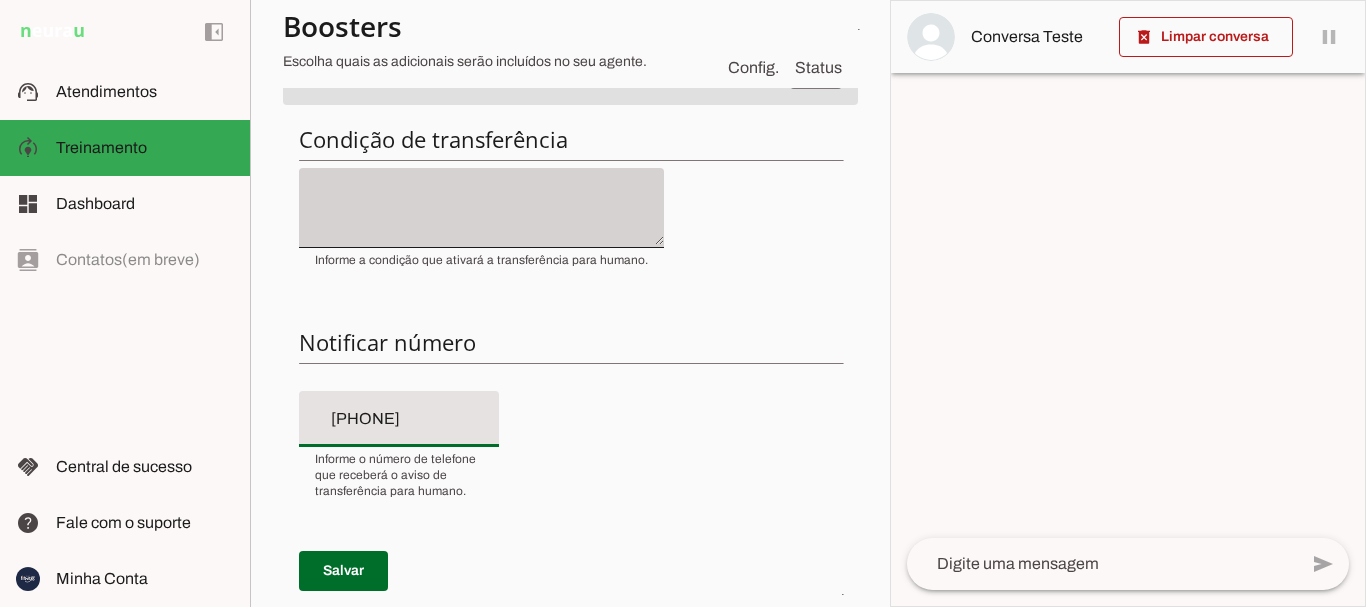 type on "[PHONE]" 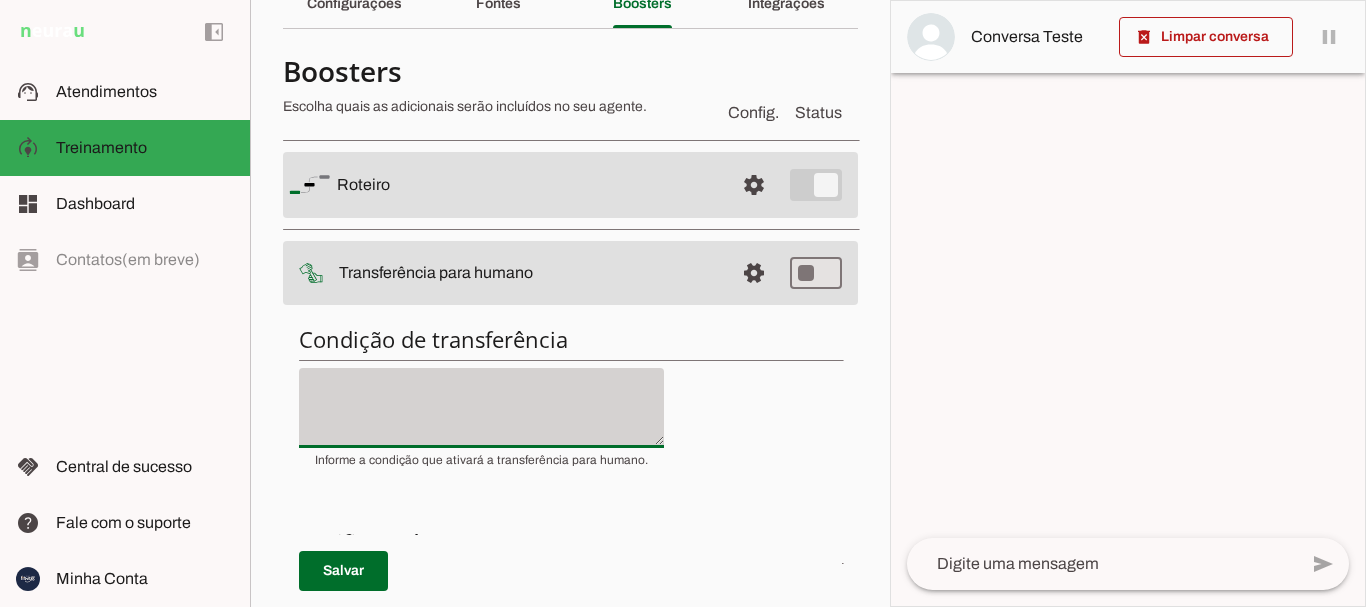 scroll, scrollTop: 300, scrollLeft: 0, axis: vertical 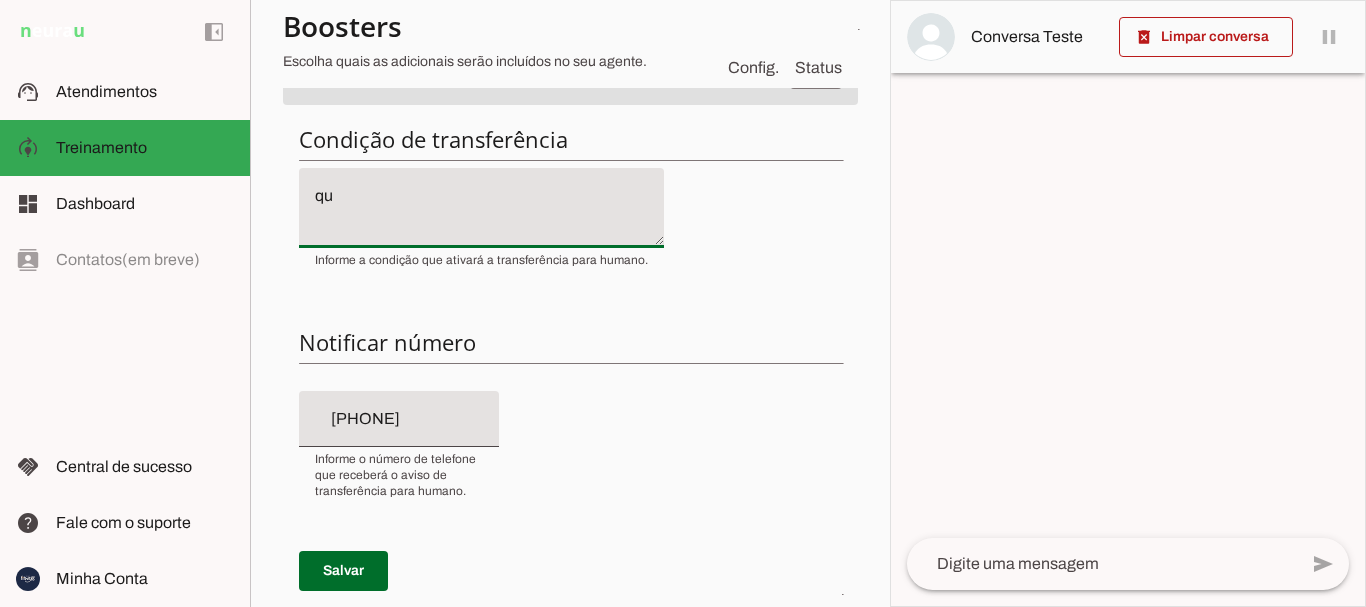 type on "q" 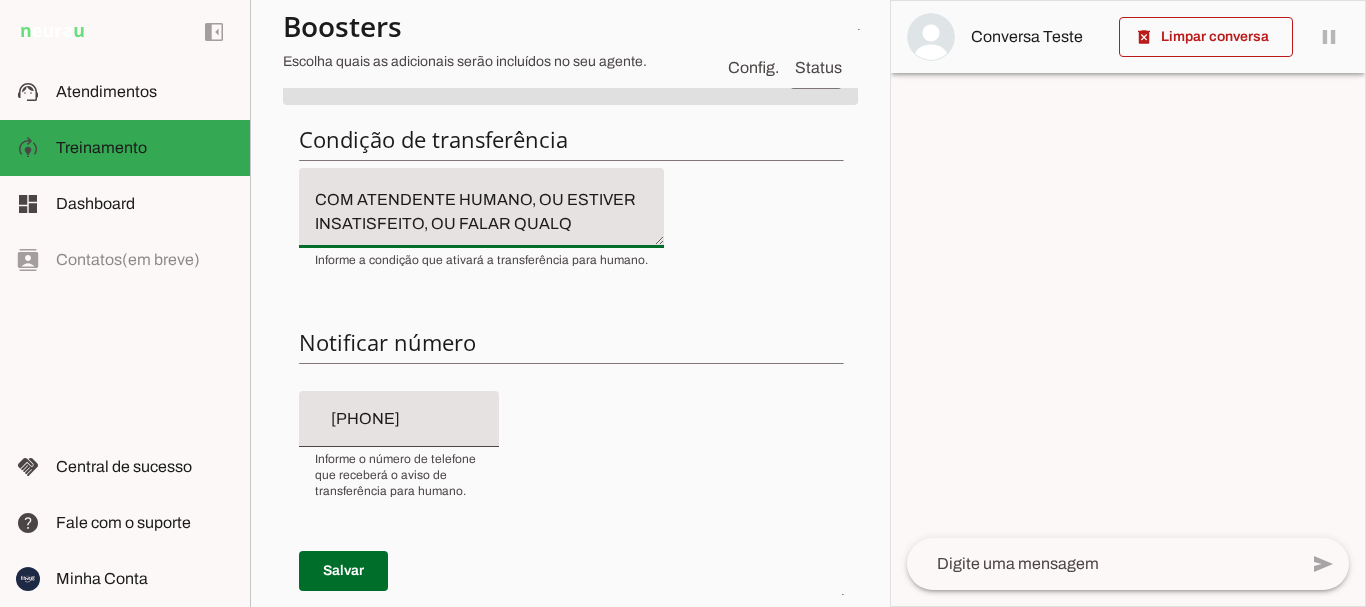 scroll, scrollTop: 44, scrollLeft: 0, axis: vertical 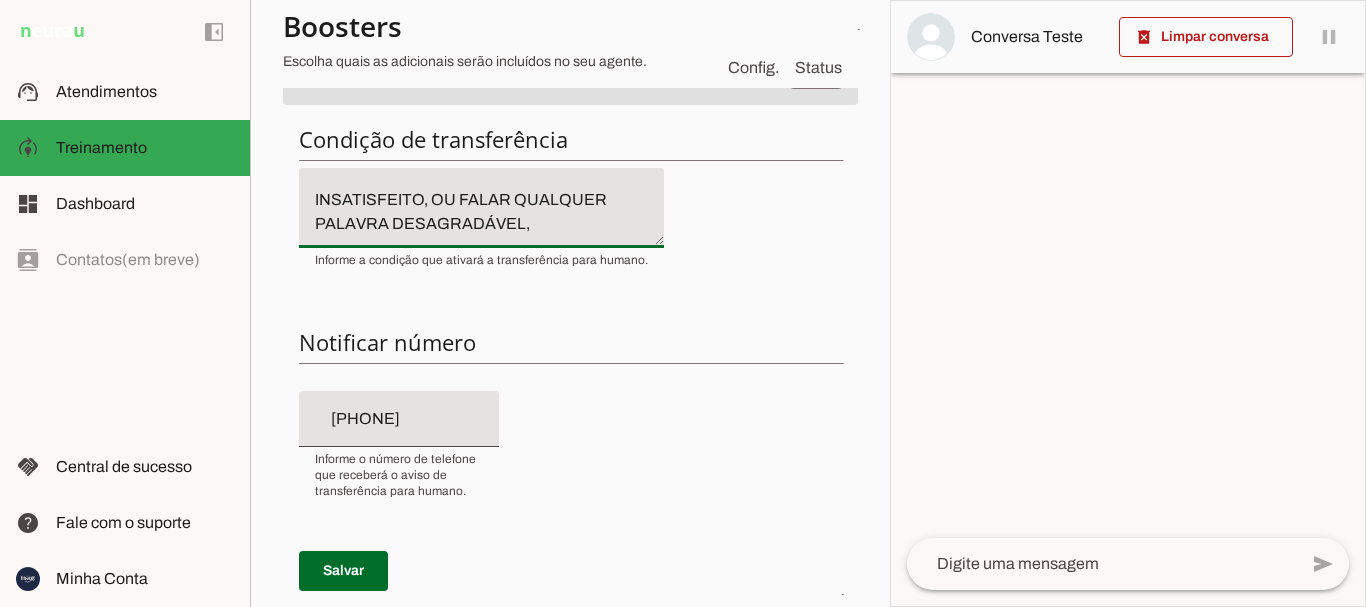 type on "QUANDO A PESSOA PEDIR PARA FALAR COM ATENDENTE HUMANO, OU ESTIVER INSATISFEITO, OU FALAR QUALQUER PALAVRA DESAGRADÁVEL," 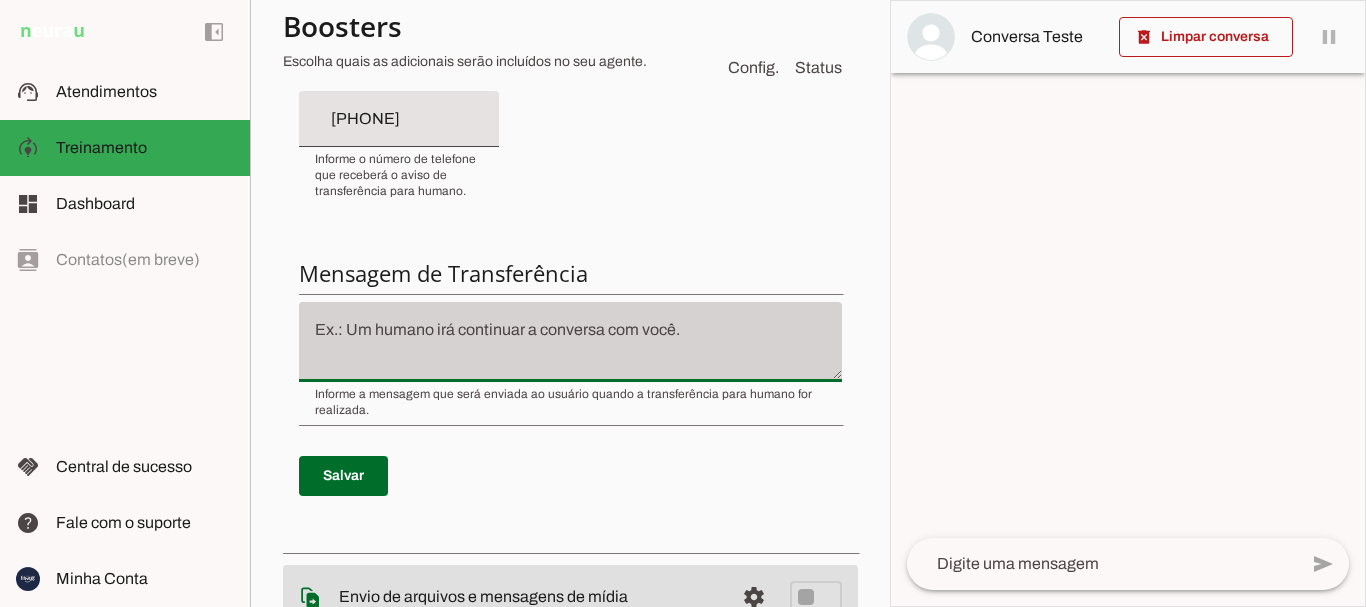 drag, startPoint x: 385, startPoint y: 306, endPoint x: 408, endPoint y: 330, distance: 33.24154 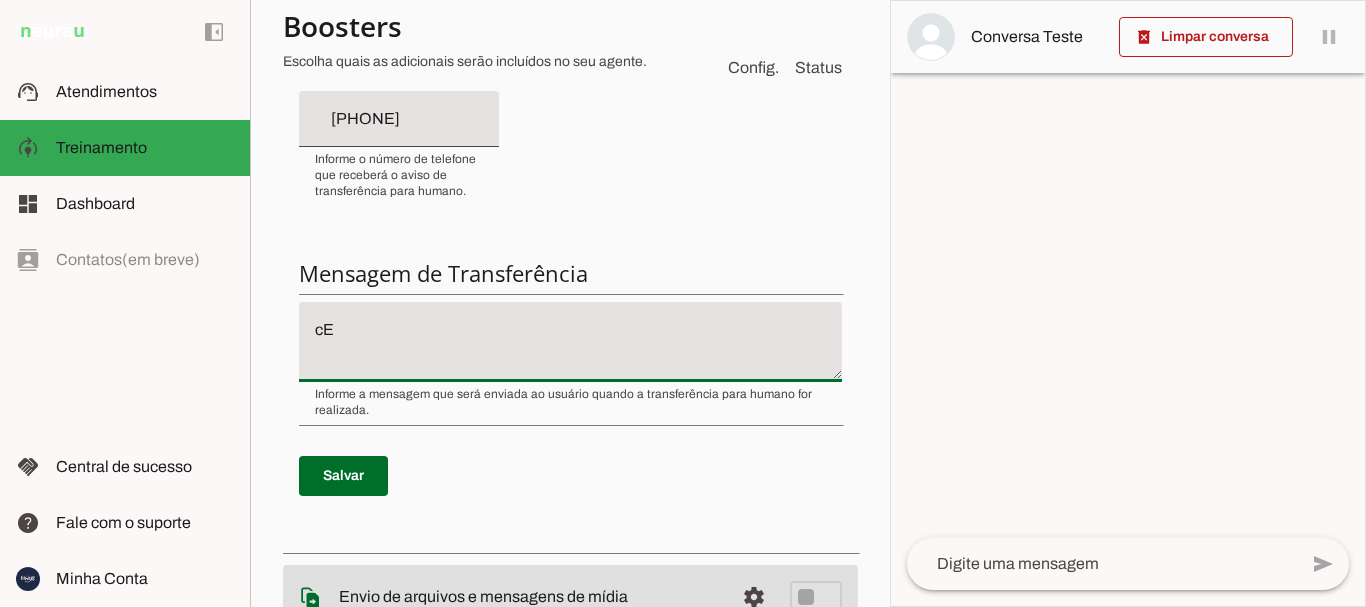 type on "c" 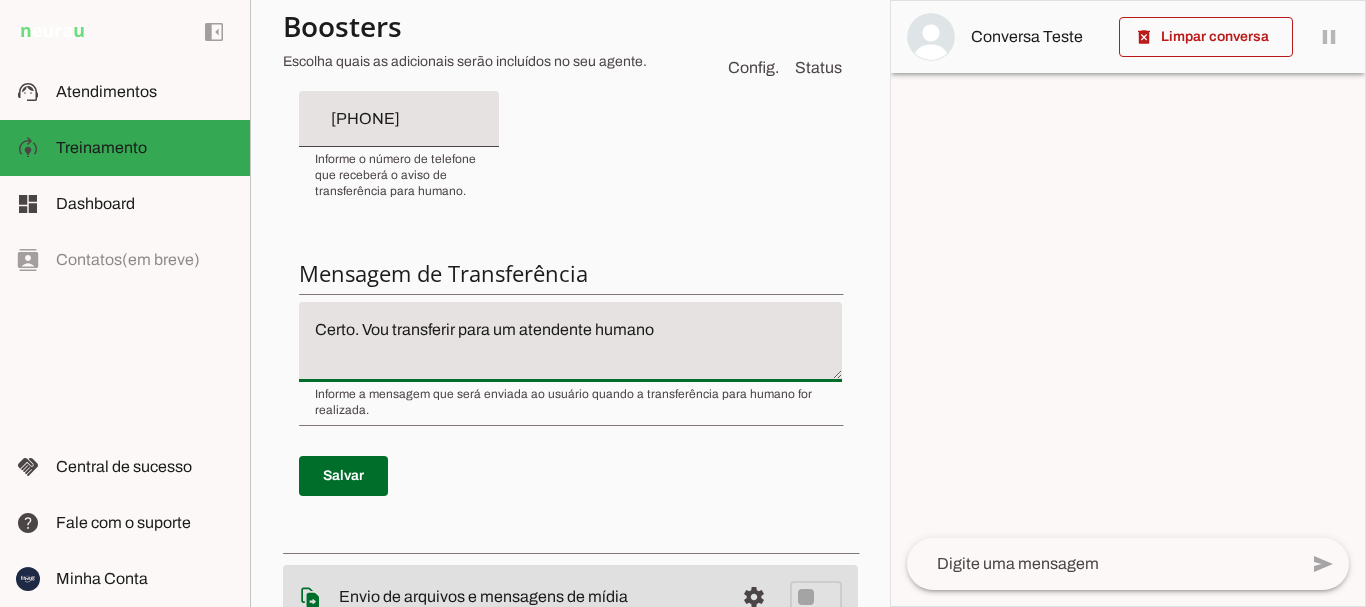 type on "Certo. Vou transferir para um atendente humano" 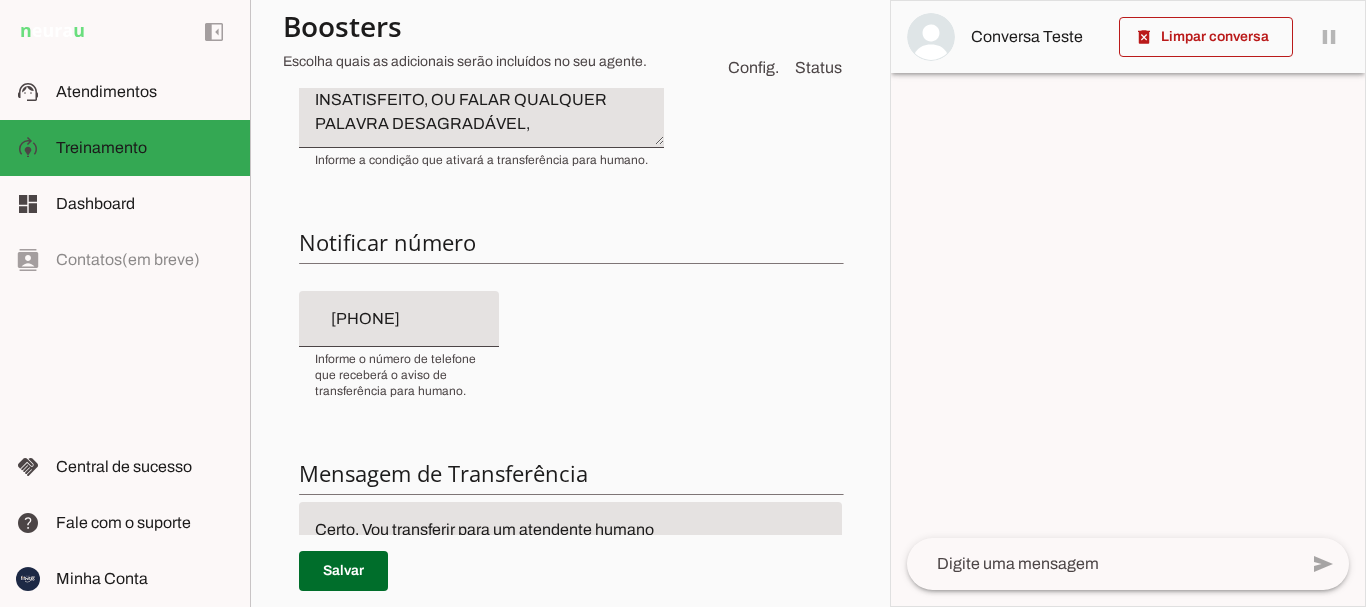 scroll, scrollTop: 200, scrollLeft: 0, axis: vertical 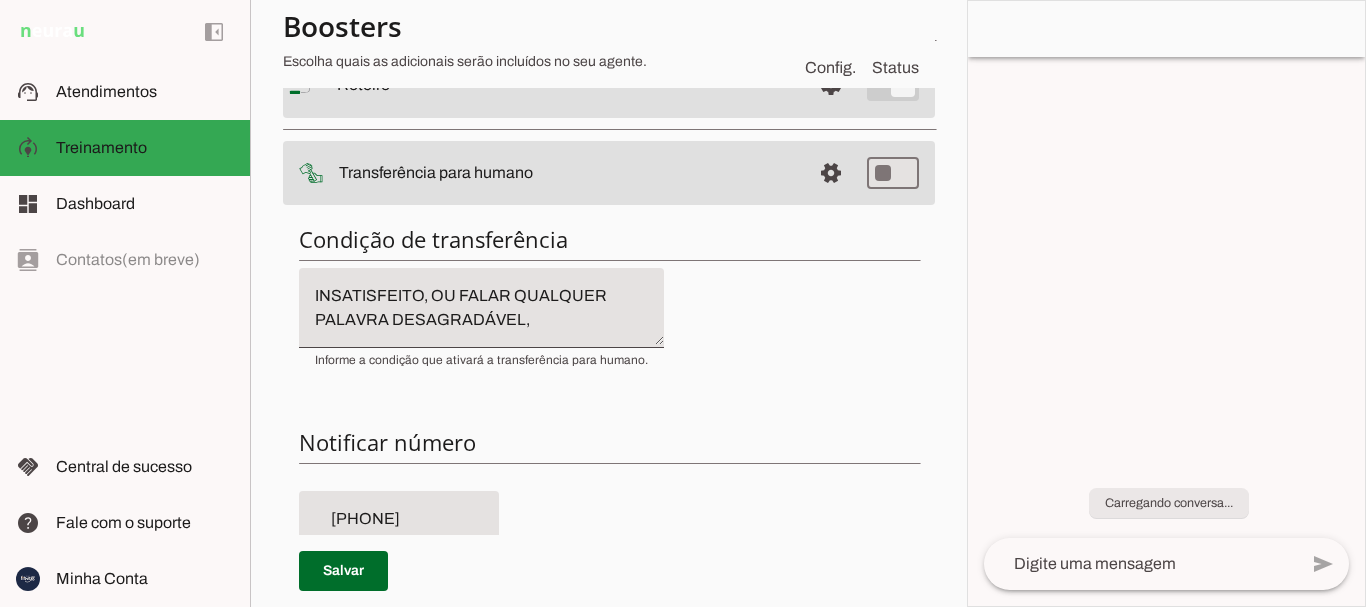 click on "QUANDO A PESSOA PEDIR PARA FALAR COM ATENDENTE HUMANO, OU ESTIVER INSATISFEITO, OU FALAR QUALQUER PALAVRA DESAGRADÁVEL," at bounding box center (481, 308) 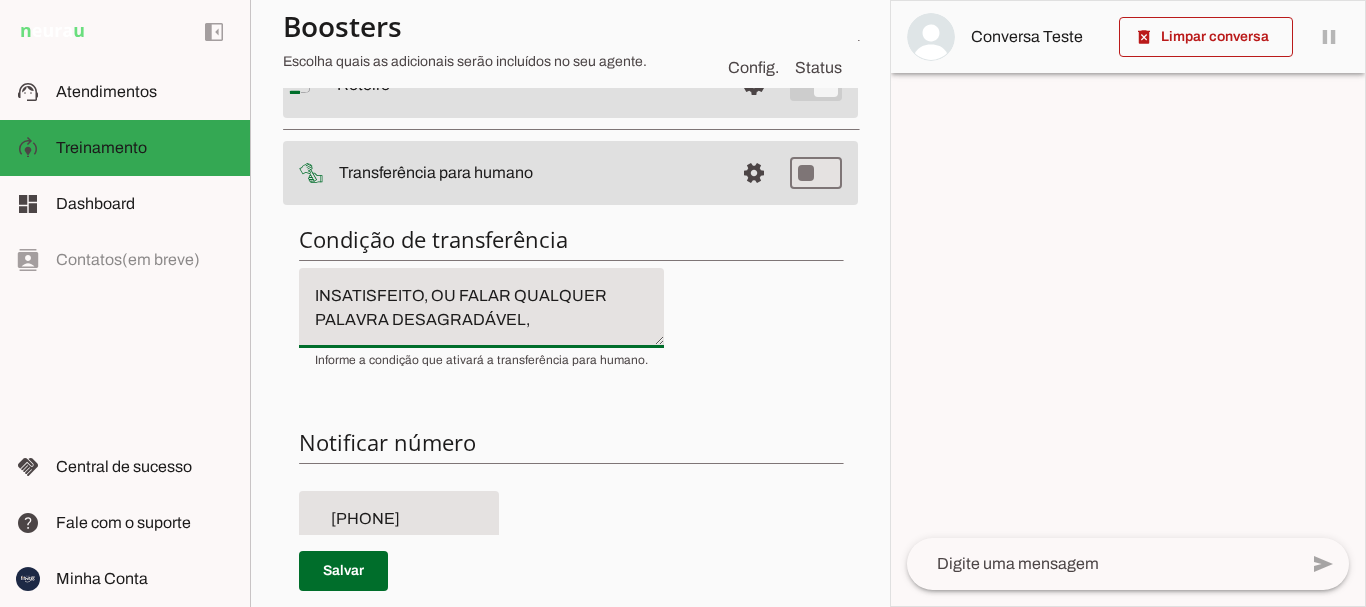 scroll, scrollTop: 48, scrollLeft: 0, axis: vertical 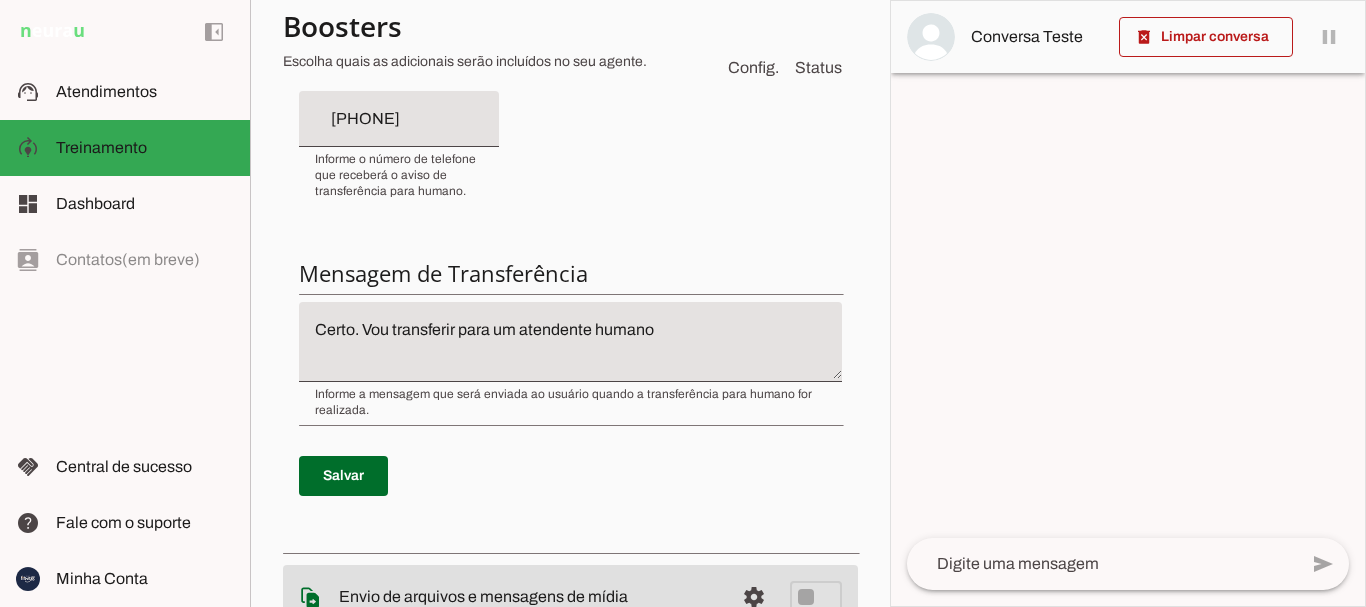 type on "QUANDO A PESSOA PEDIR PARA FALAR COM ATENDENTE HUMANO, OU ESTIVER INSATISFEITO, OU FALAR QUALQUER PALAVRA DESAGRADÁVEL" 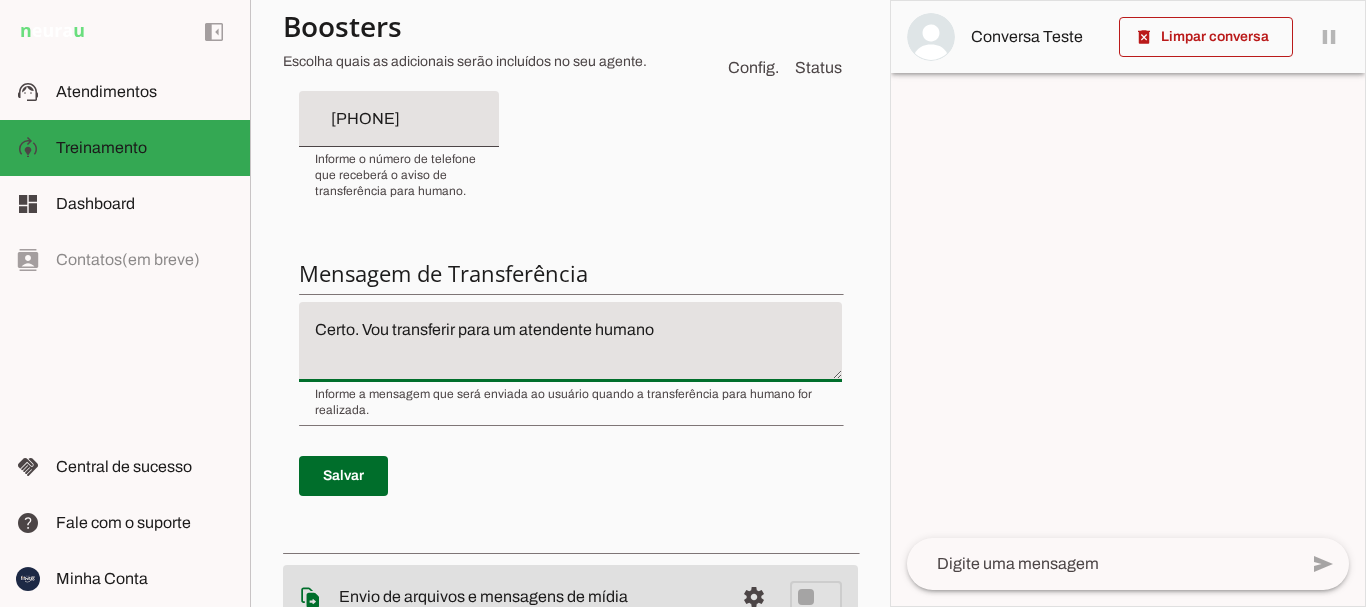 click on "Certo. Vou transferir para um atendente humano" 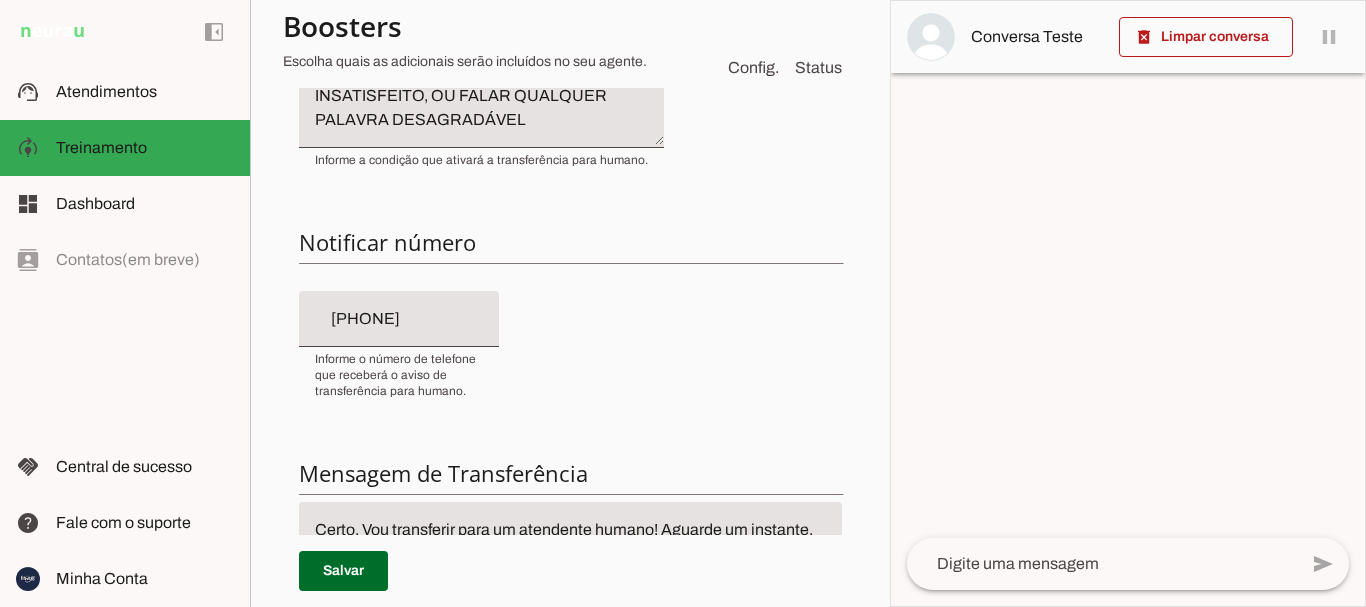 scroll, scrollTop: 200, scrollLeft: 0, axis: vertical 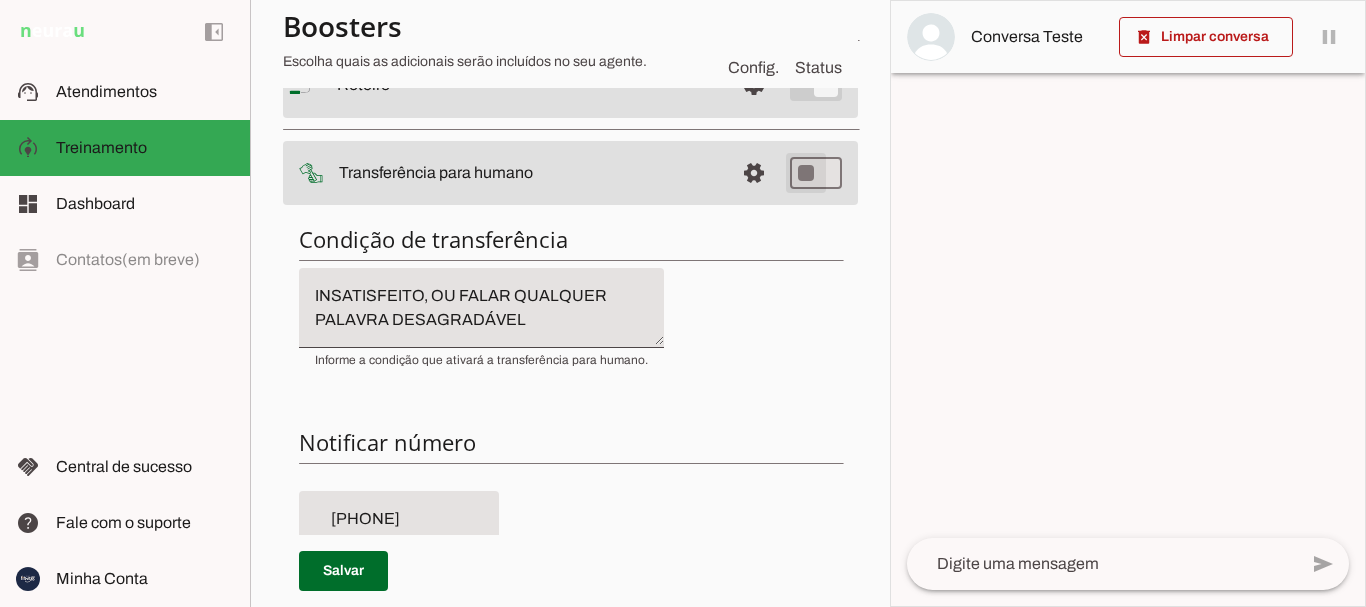 type on "Certo. Vou transferir para um atendente humano! Aguarde um instante." 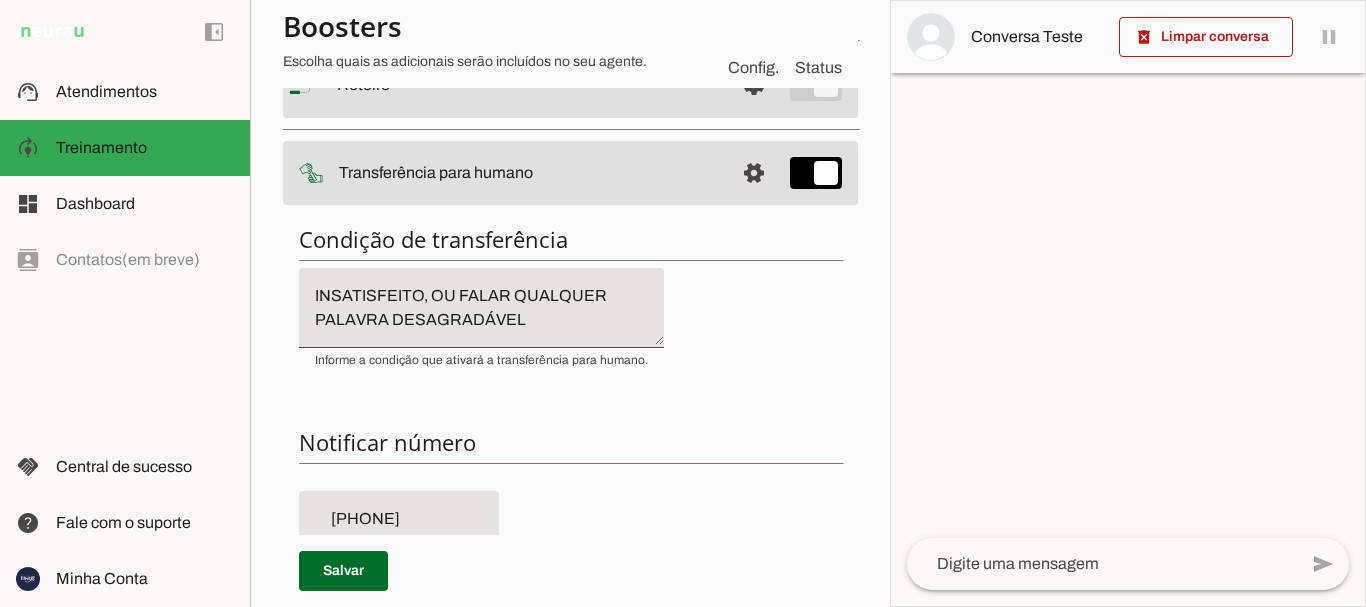 scroll, scrollTop: 0, scrollLeft: 0, axis: both 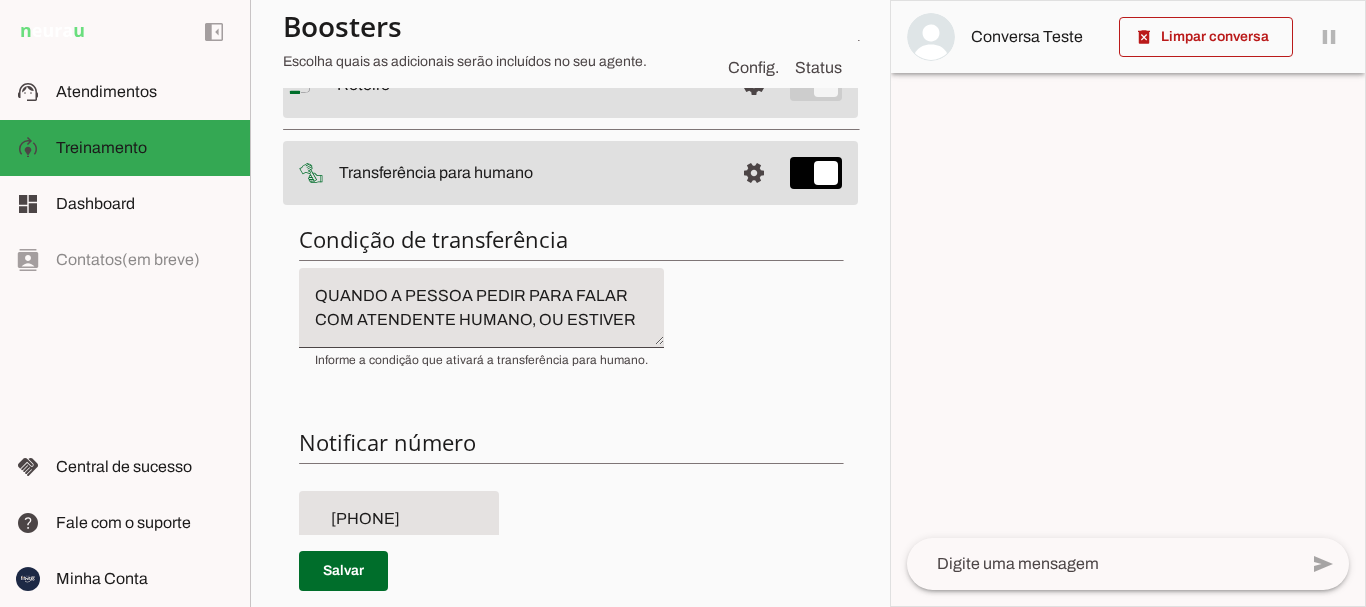 click on "QUANDO A PESSOA PEDIR PARA FALAR COM ATENDENTE HUMANO, OU ESTIVER INSATISFEITO, OU FALAR QUALQUER PALAVRA DESAGRADÁVEL" at bounding box center (481, 308) 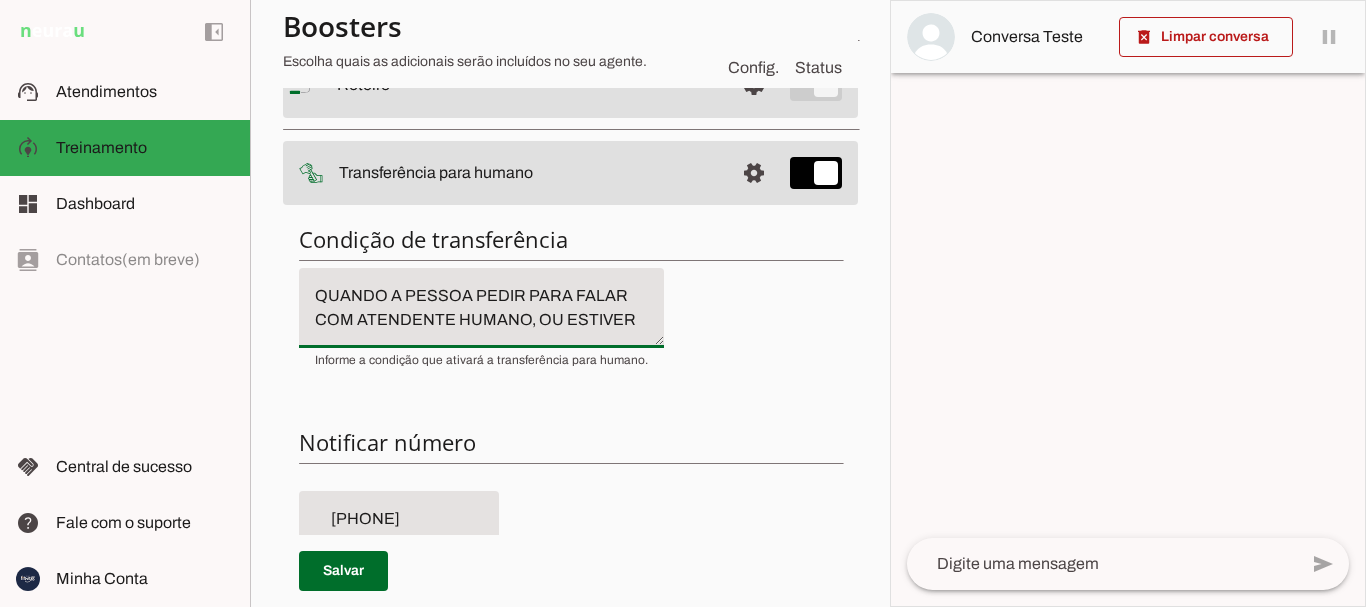 scroll, scrollTop: 48, scrollLeft: 0, axis: vertical 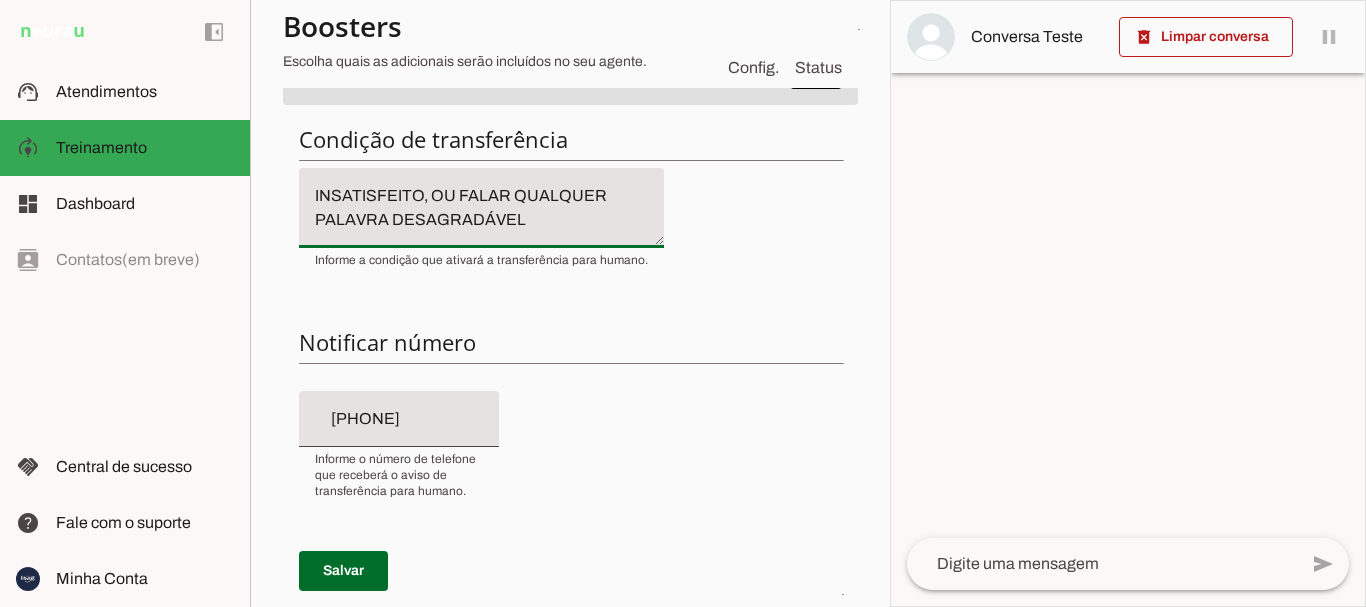 click on "QUANDO A PESSOA PEDIR PARA FALAR COM ATENDENTE HUMANO, OU ESTIVER INSATISFEITO, OU FALAR QUALQUER PALAVRA DESAGRADÁVEL" at bounding box center (481, 208) 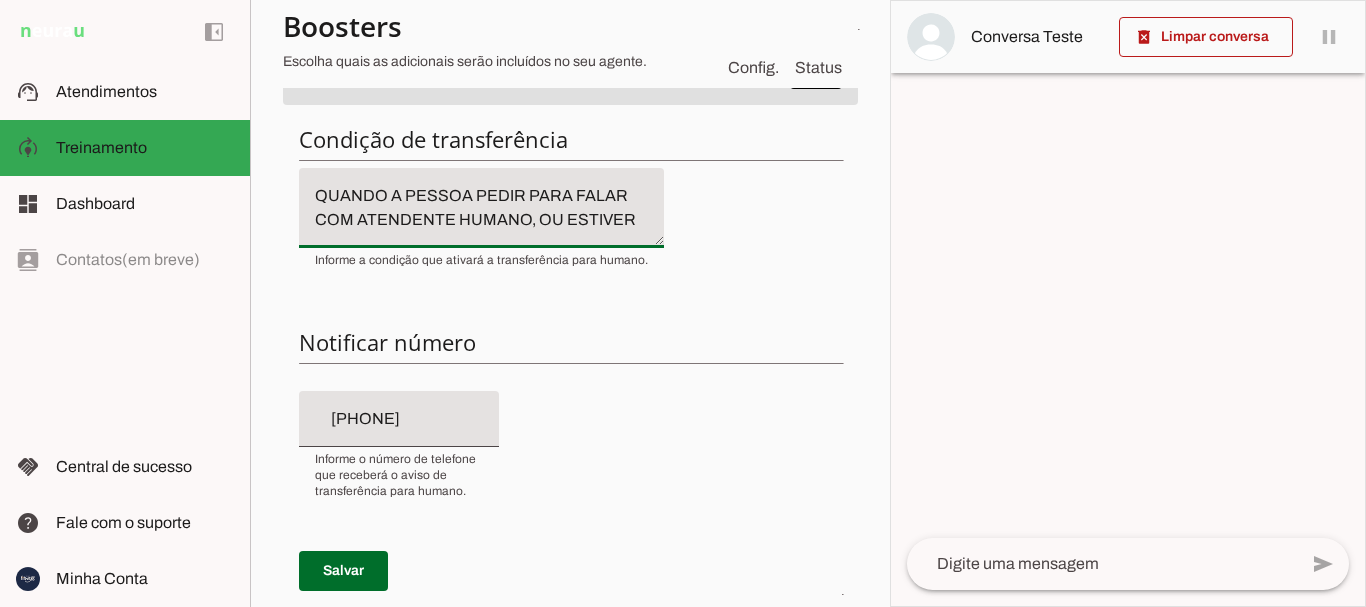 click on "QUANDO A PESSOA PEDIR PARA FALAR COM ATENDENTE HUMANO, OU ESTIVER INSATISFEITO, OU FALAR QUALQUER PALAVRA DESAGRADÁVEL" at bounding box center [481, 208] 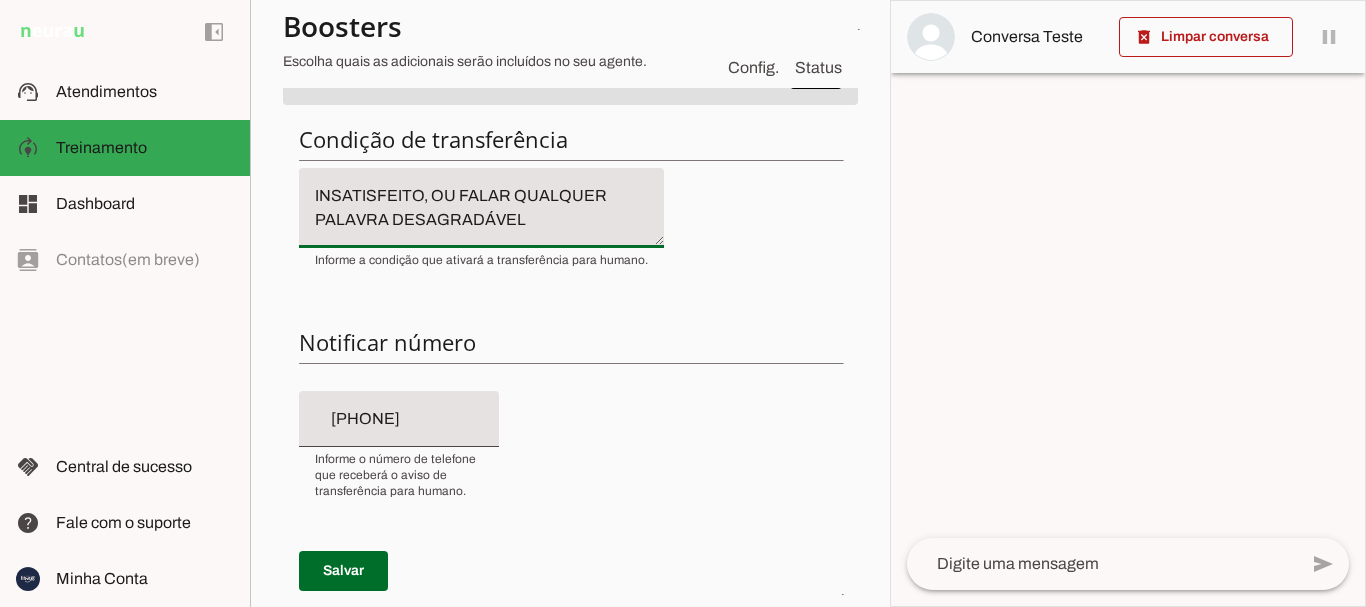 click on "QUANDO A PESSOA PEDIR PARA FALAR COM ATENDENTE HUMANO, OU ESTIVER INSATISFEITO, OU FALAR QUALQUER PALAVRA DESAGRADÁVEL" at bounding box center [481, 208] 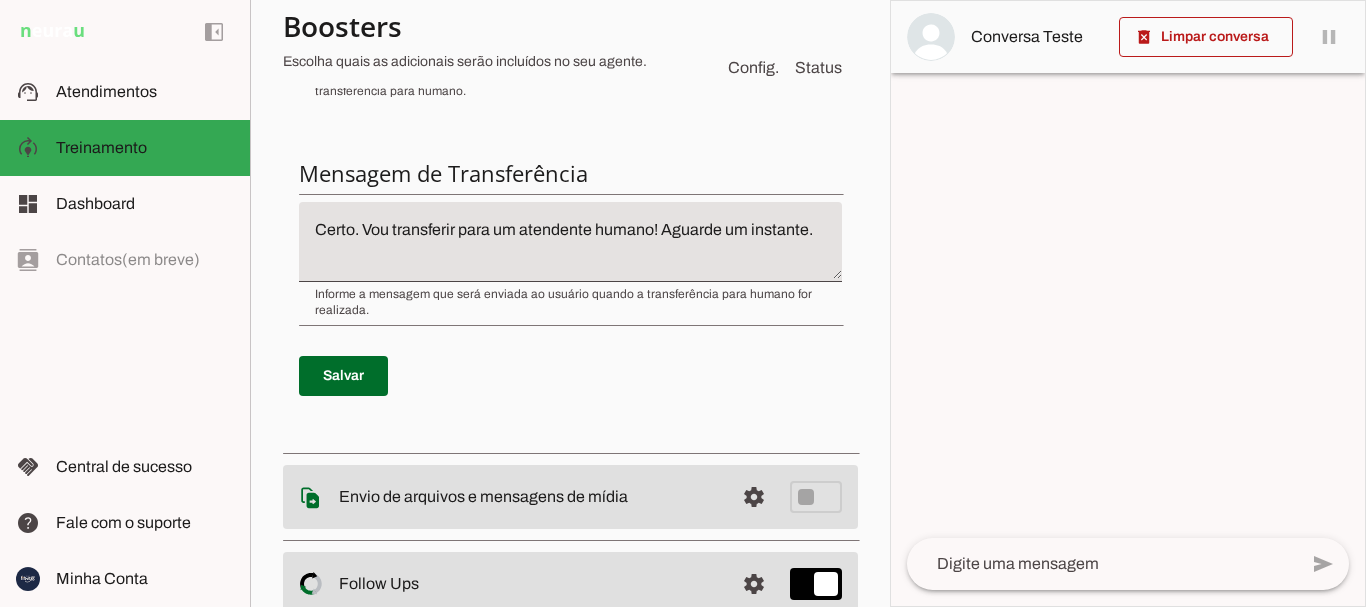 scroll, scrollTop: 800, scrollLeft: 0, axis: vertical 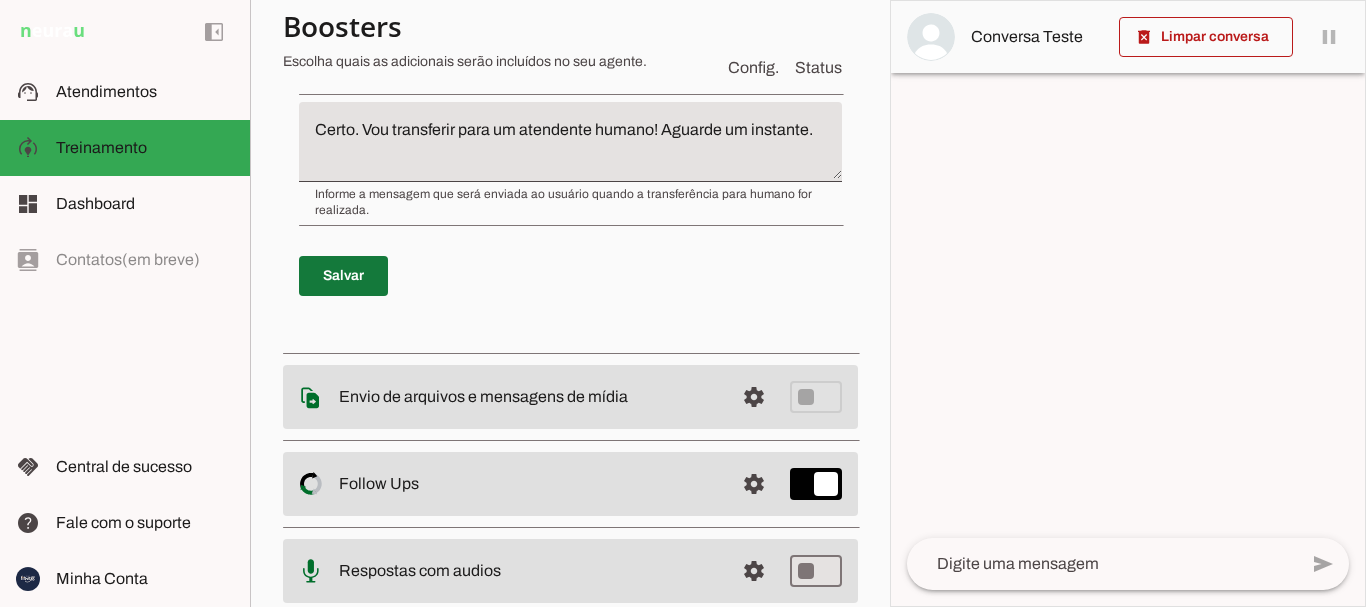 click at bounding box center [343, 276] 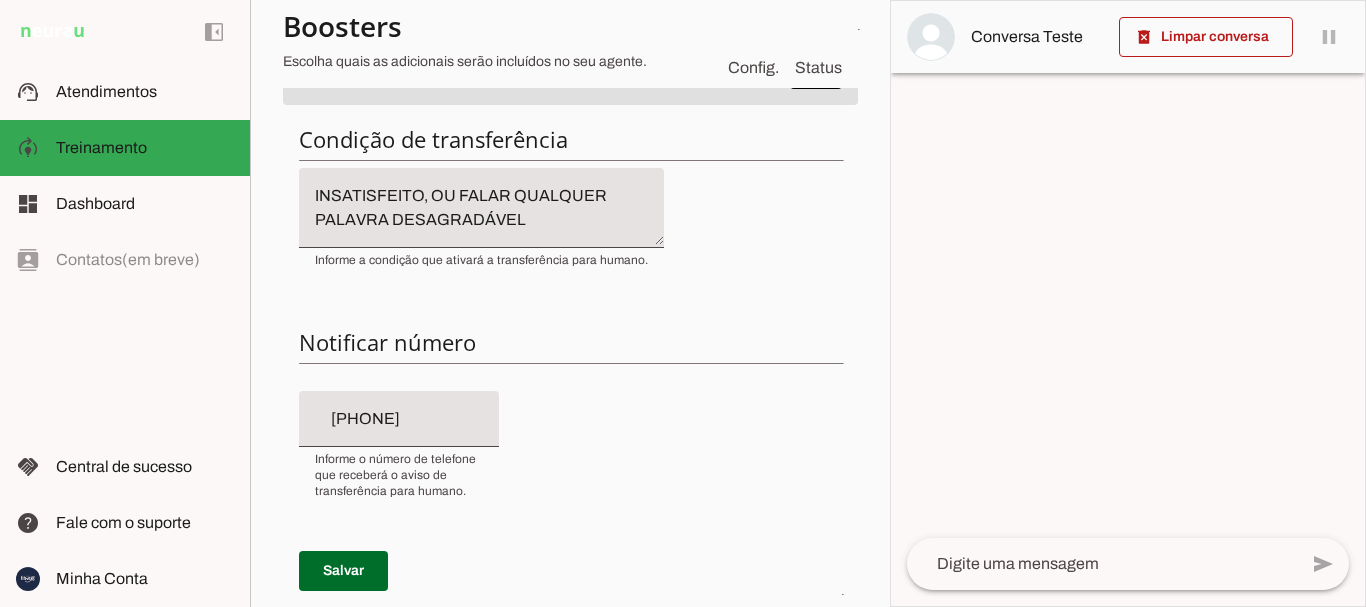 scroll, scrollTop: 0, scrollLeft: 0, axis: both 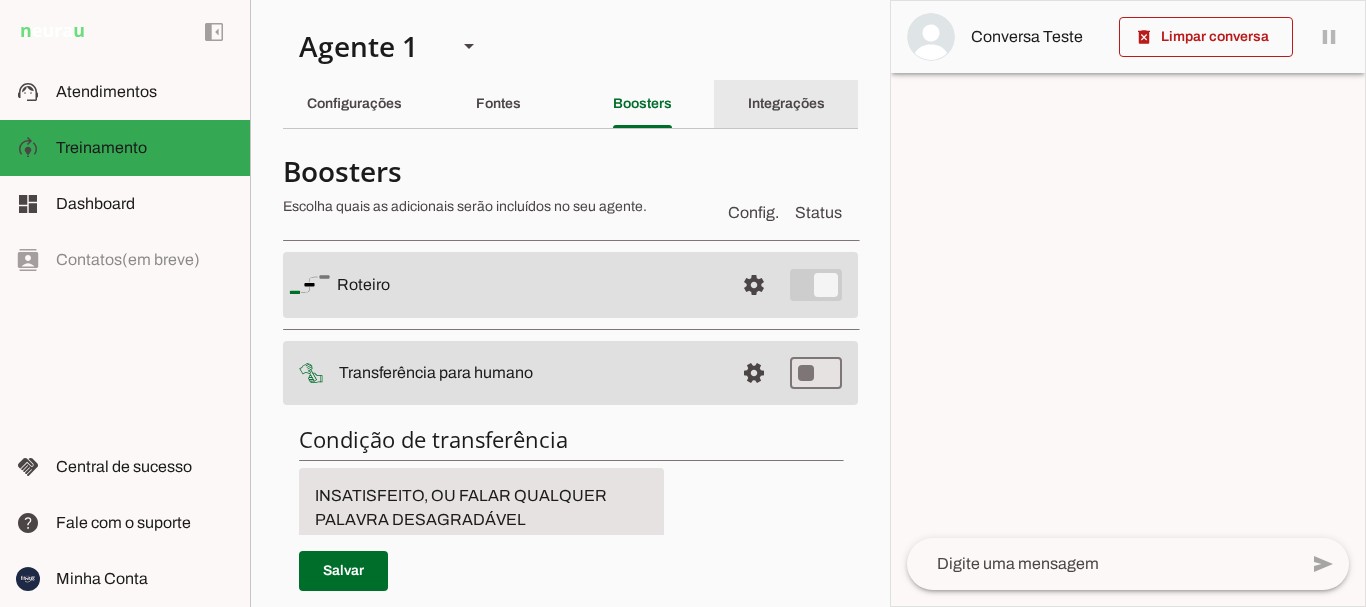click on "Integrações" 